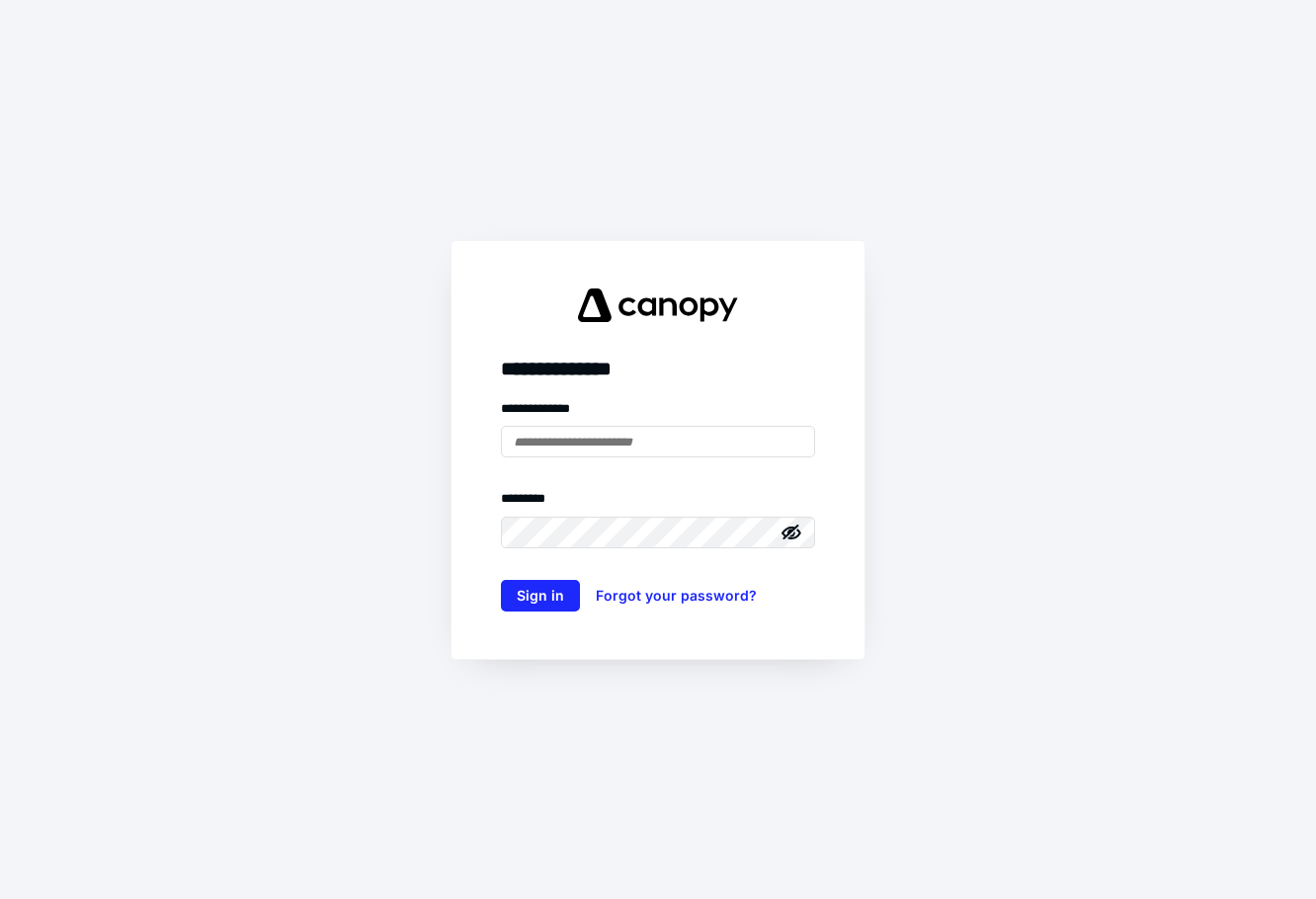 scroll, scrollTop: 0, scrollLeft: 0, axis: both 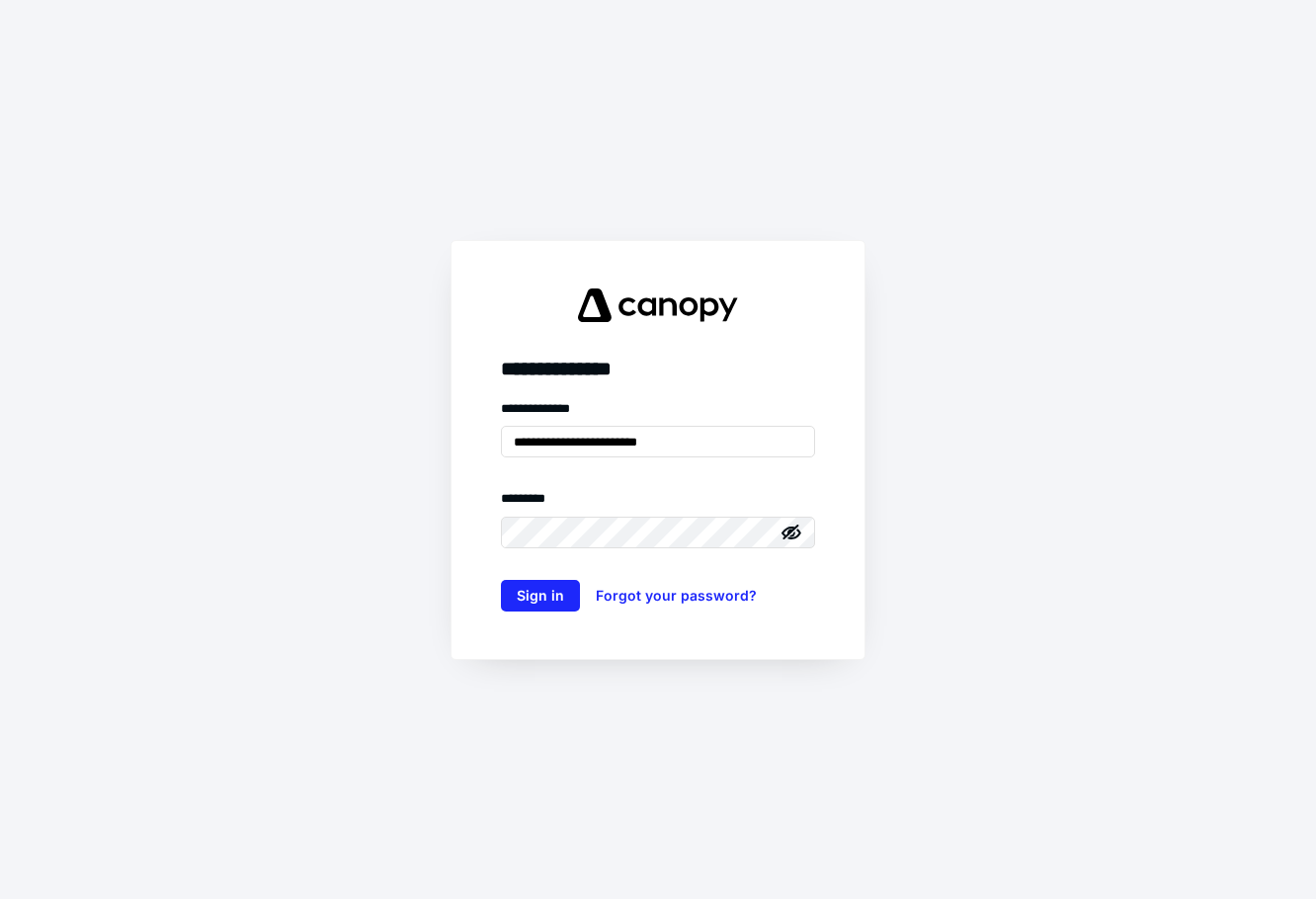 click on "**********" at bounding box center (658, 450) 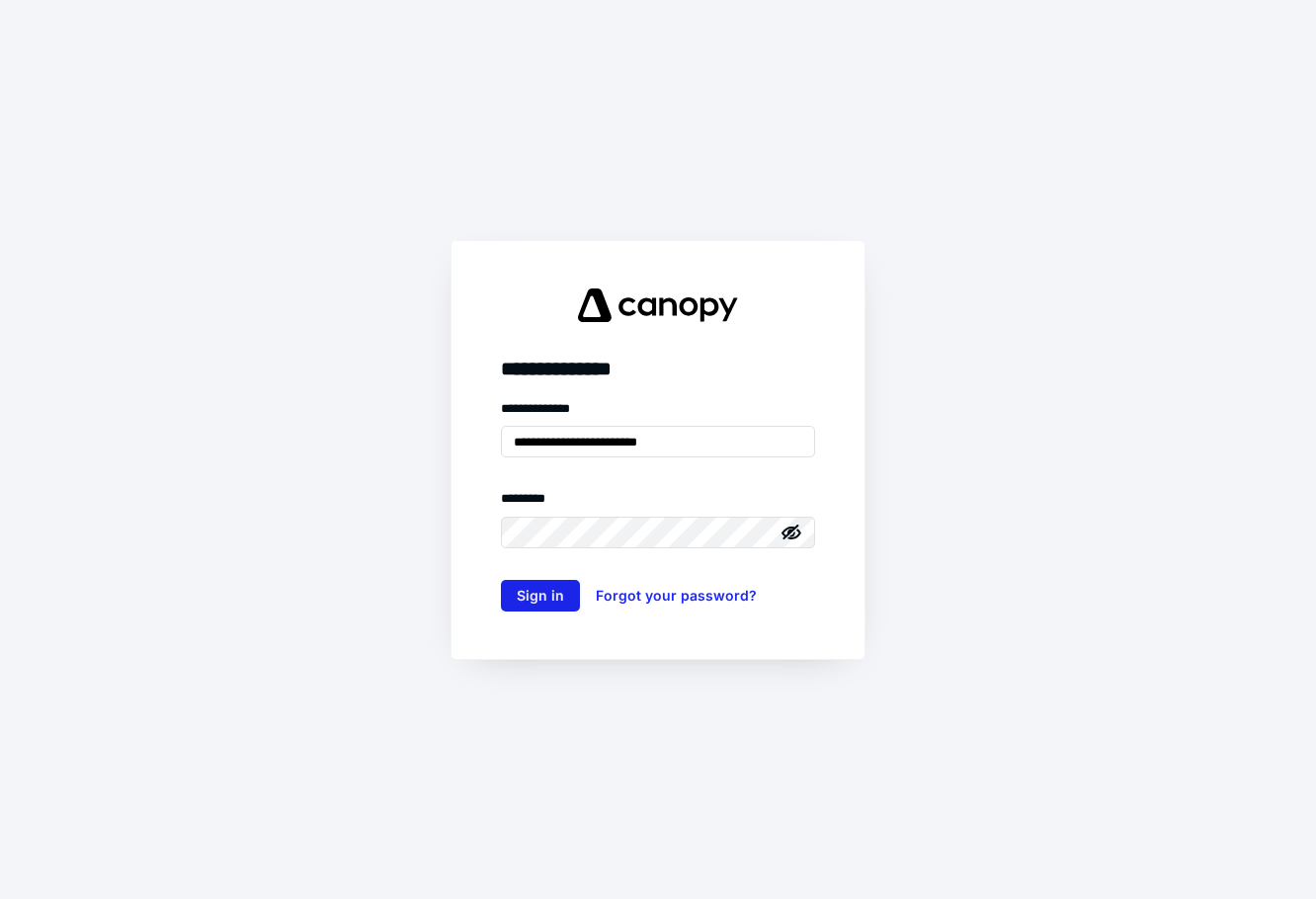 click on "Sign in" at bounding box center (540, 596) 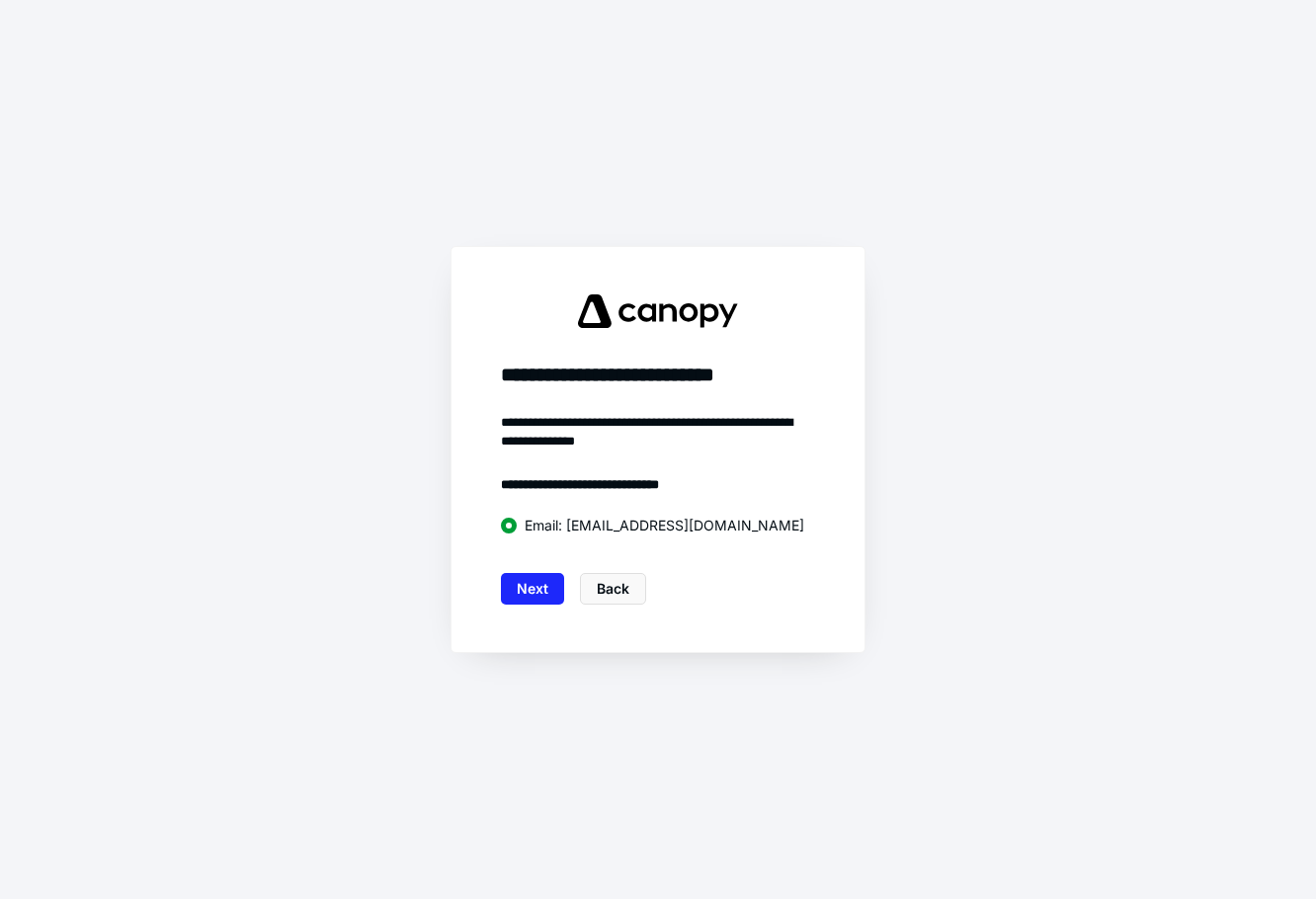 click on "Next" at bounding box center (533, 589) 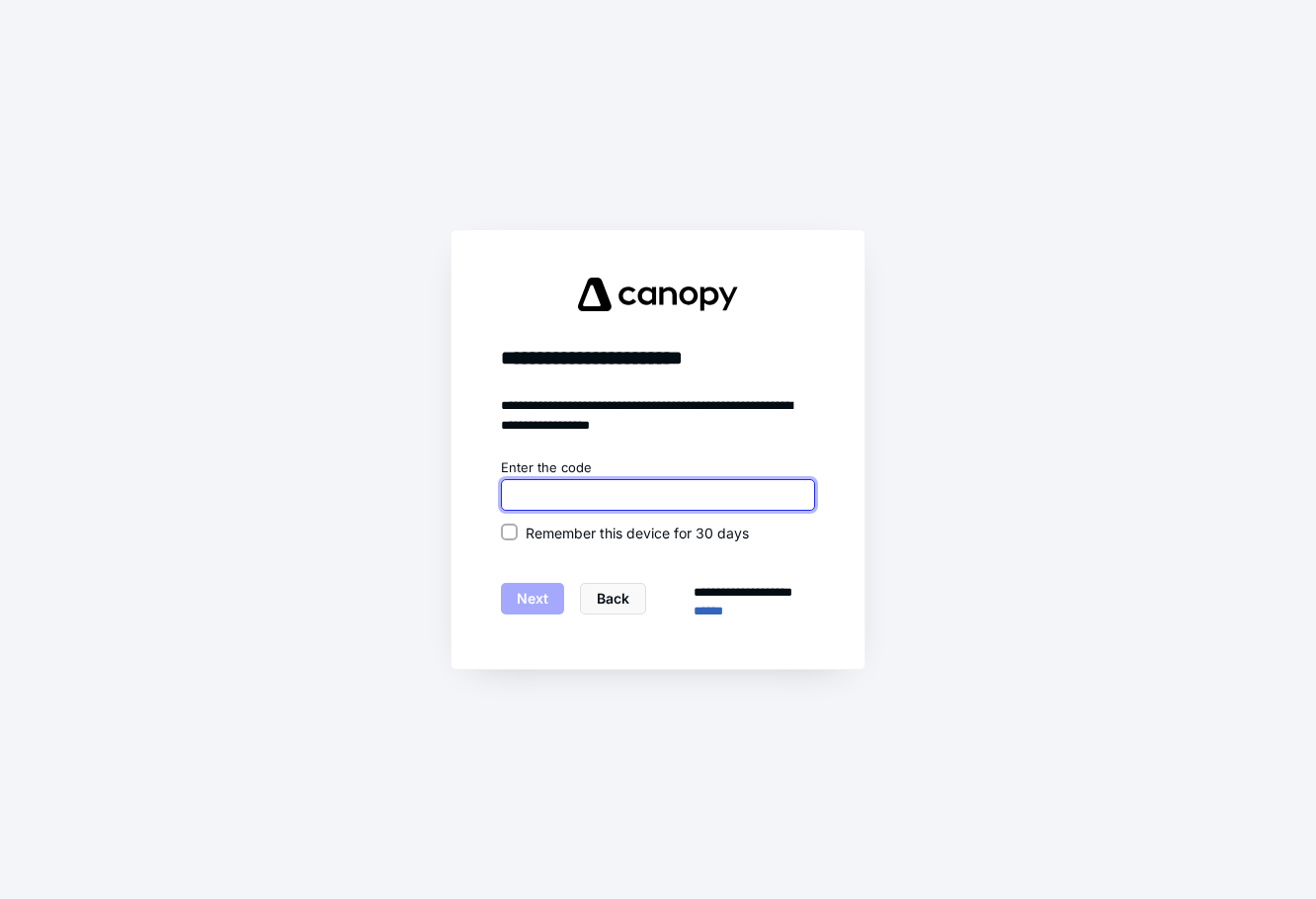 click at bounding box center (658, 495) 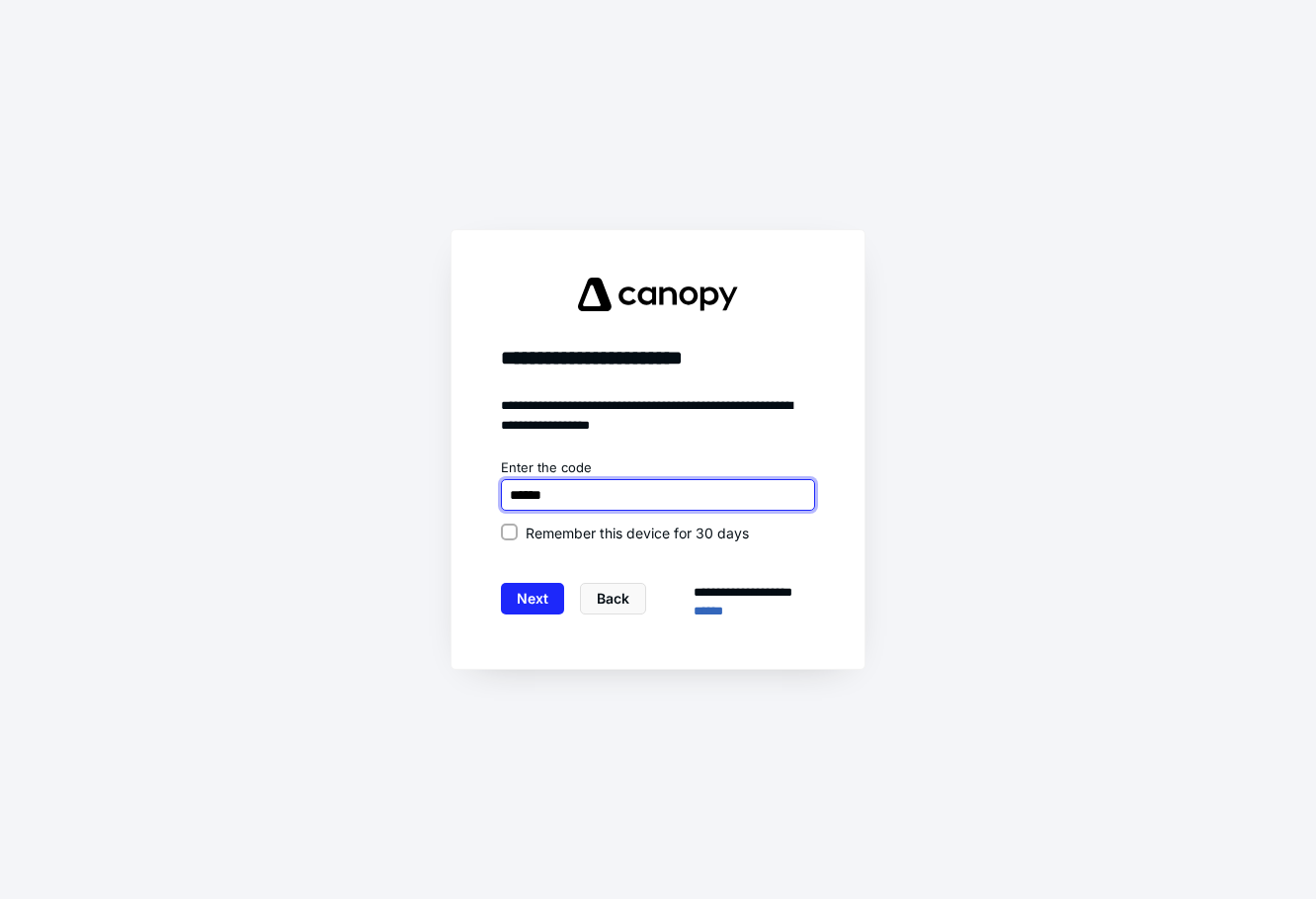 type on "******" 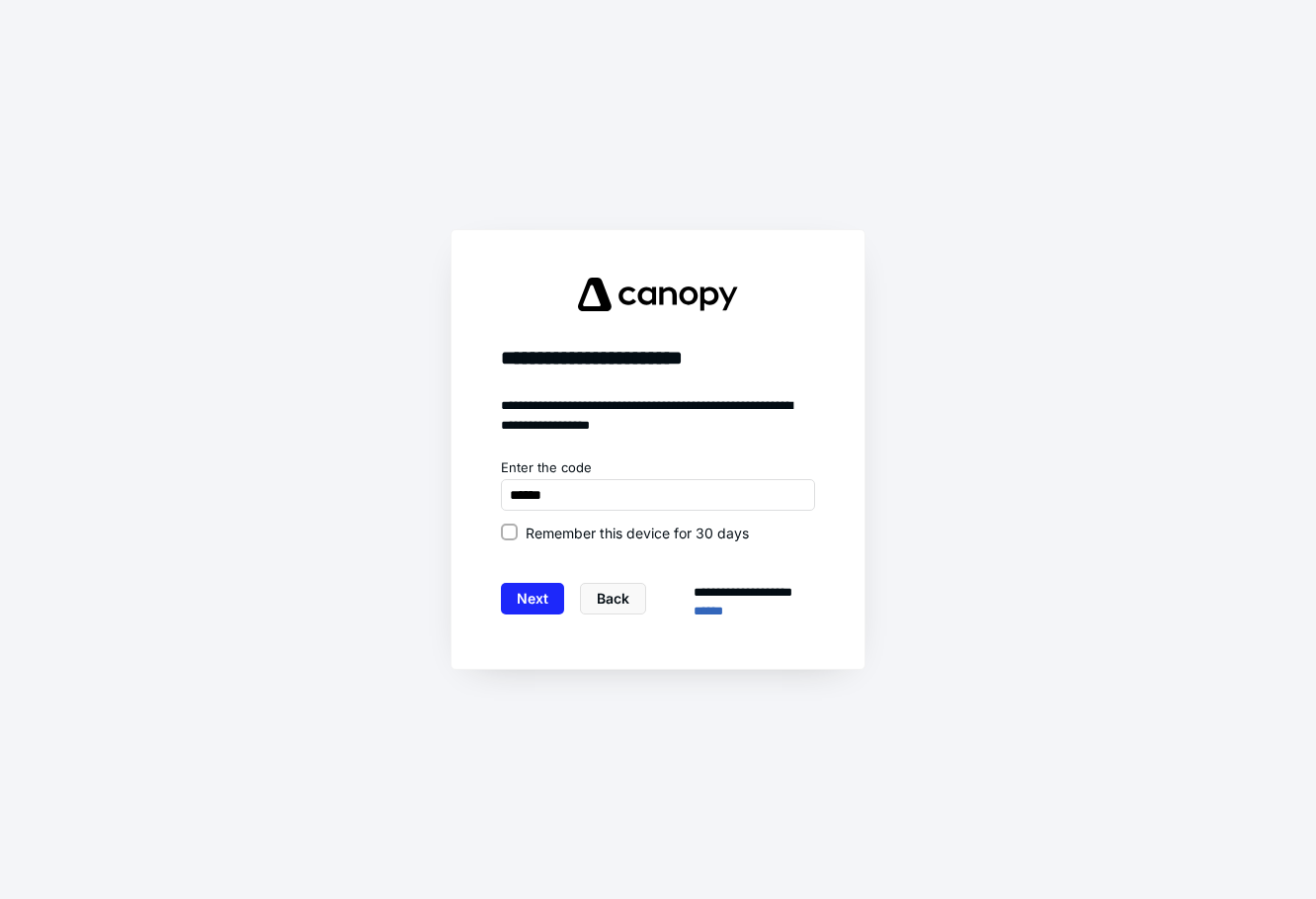 click on "Remember this device for 30 days" at bounding box center [637, 532] 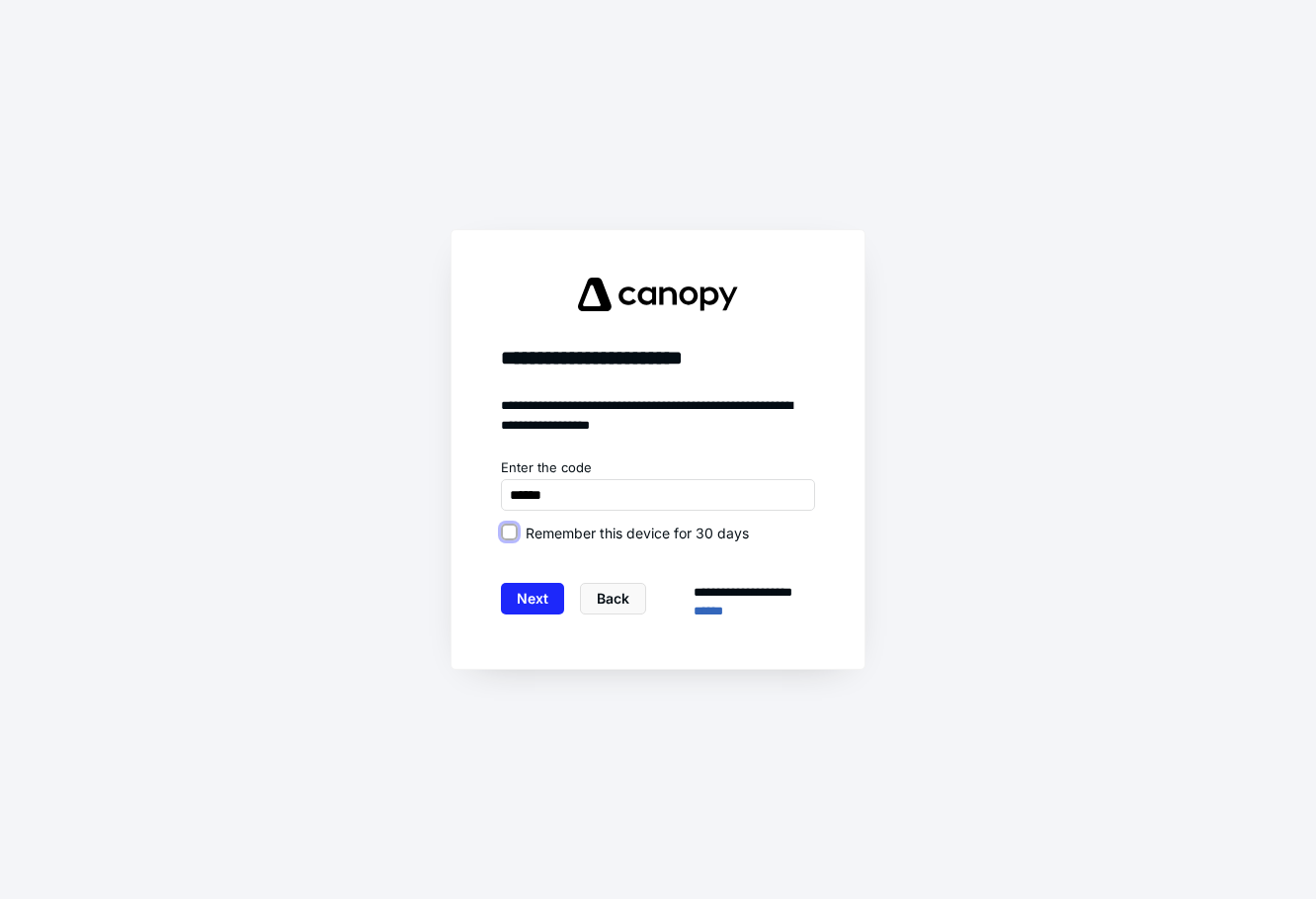 checkbox on "true" 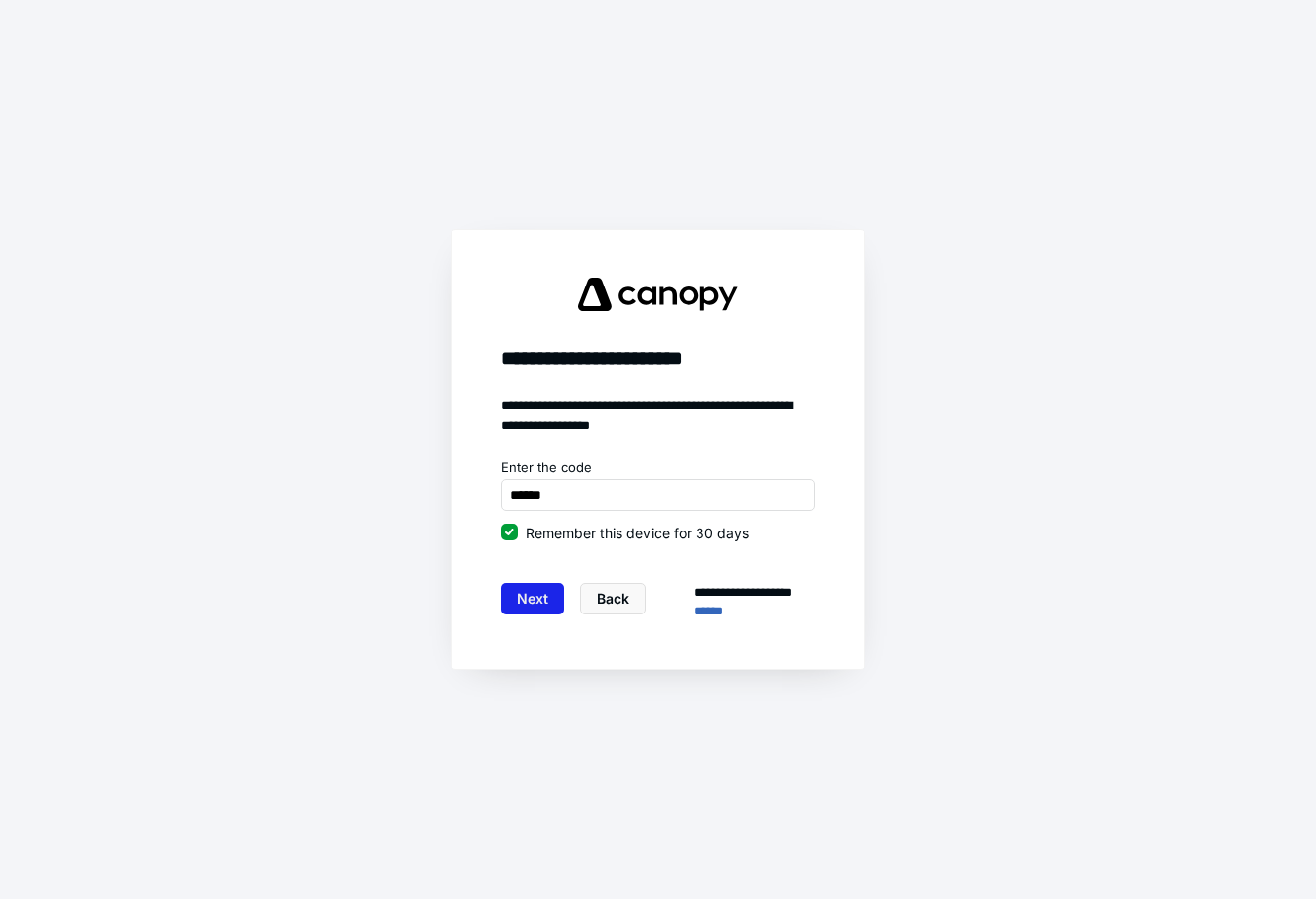 click on "Next" at bounding box center [533, 599] 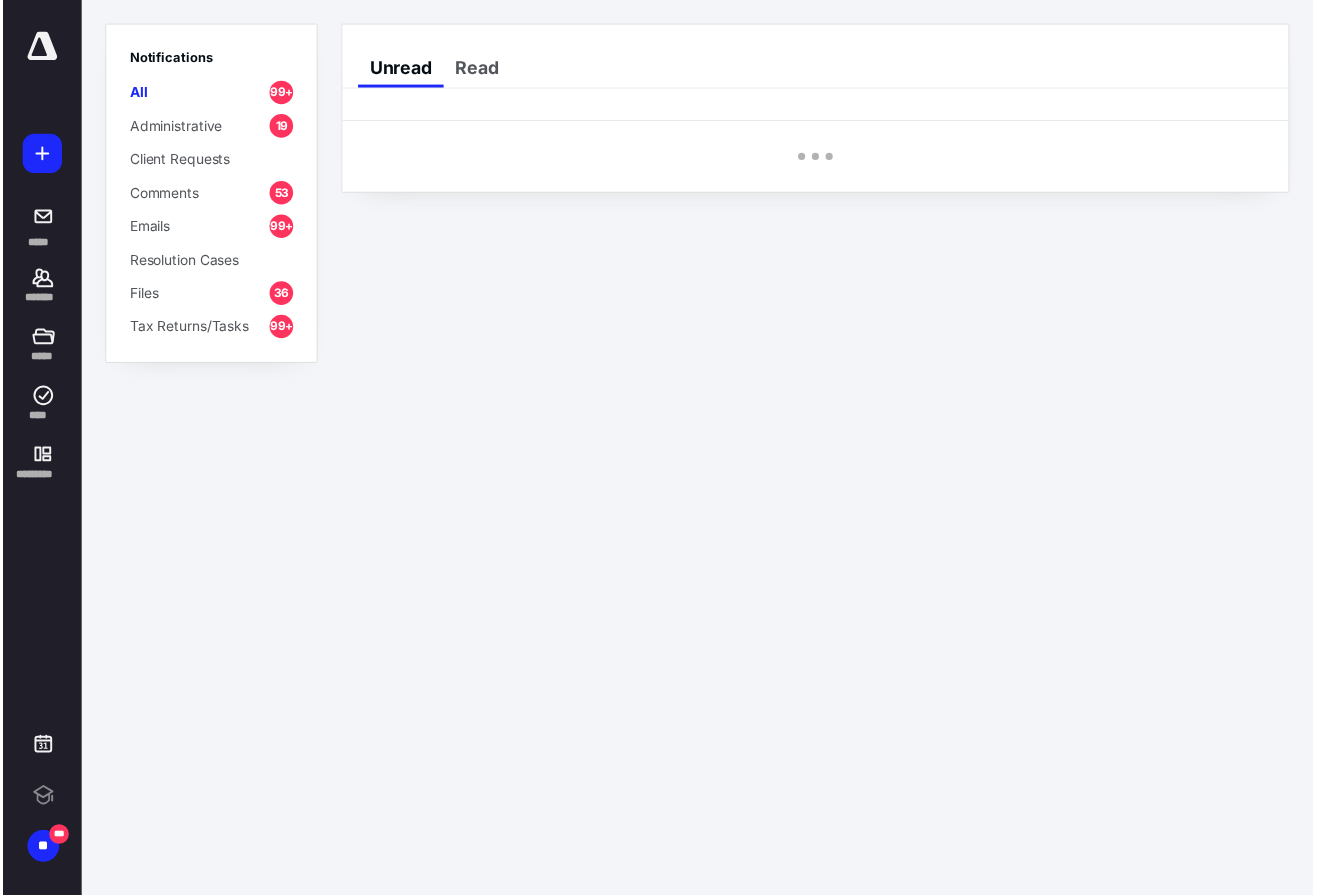 scroll, scrollTop: 0, scrollLeft: 0, axis: both 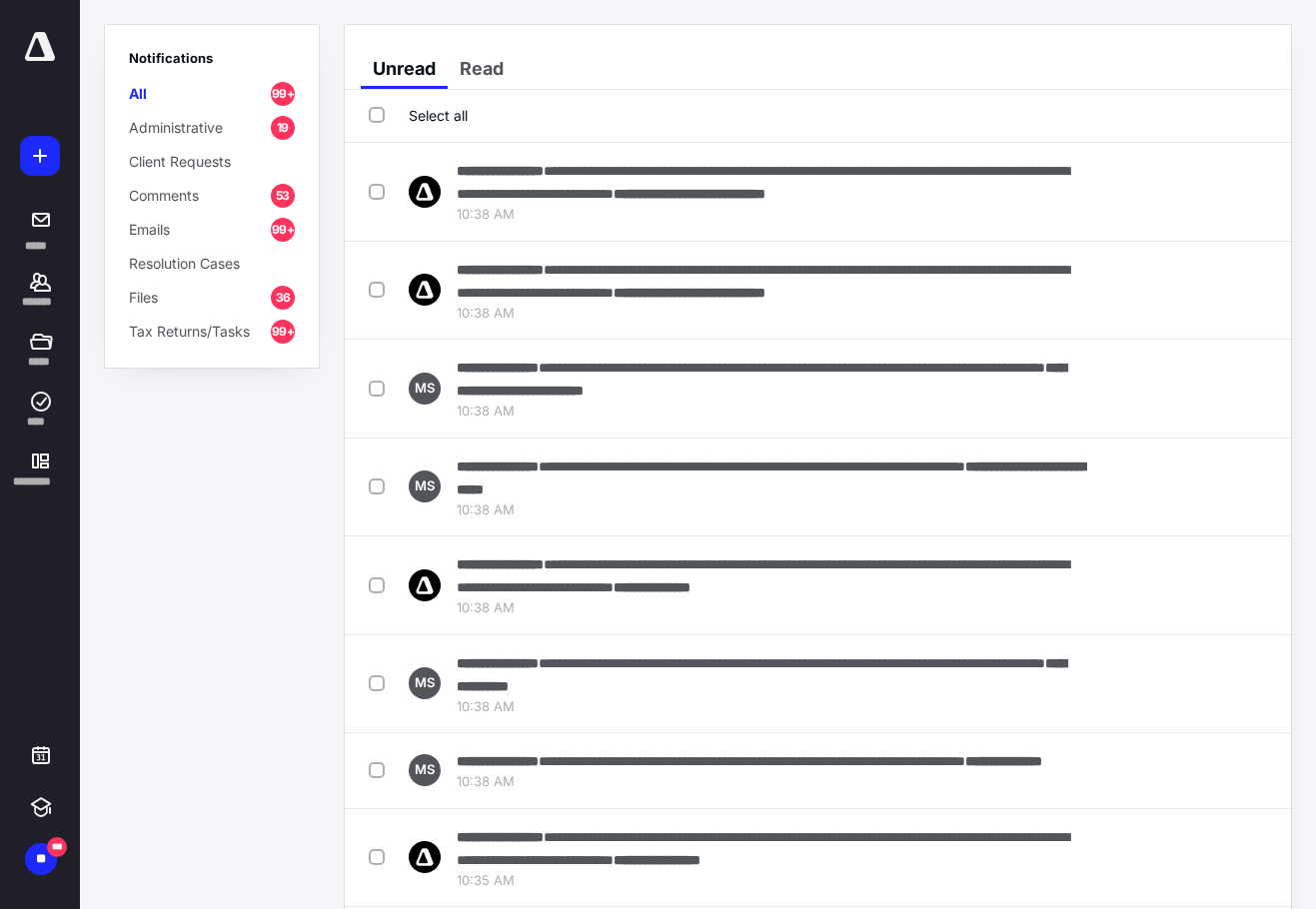 click at bounding box center (40, 47) 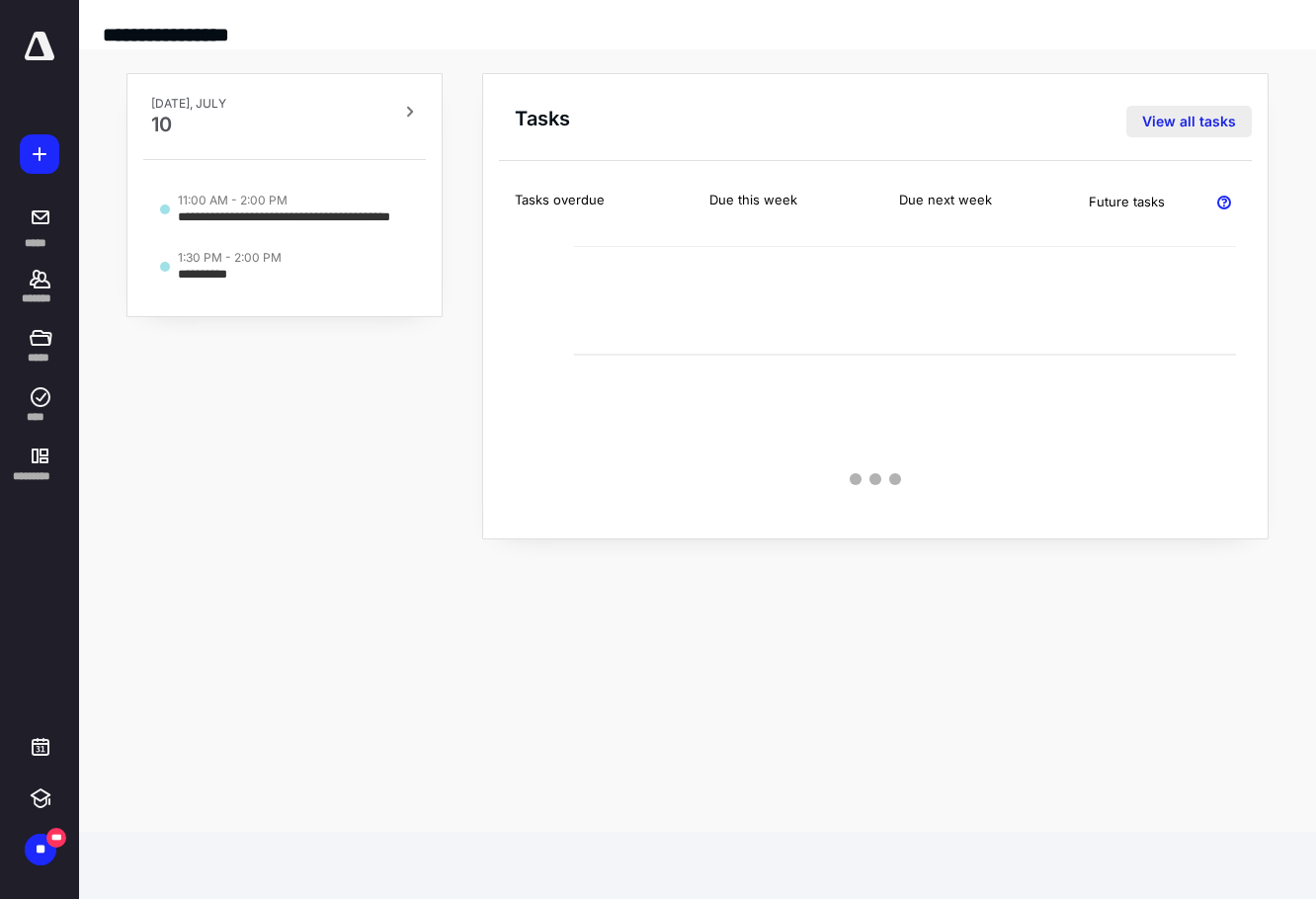 click on "View all tasks" at bounding box center (1189, 122) 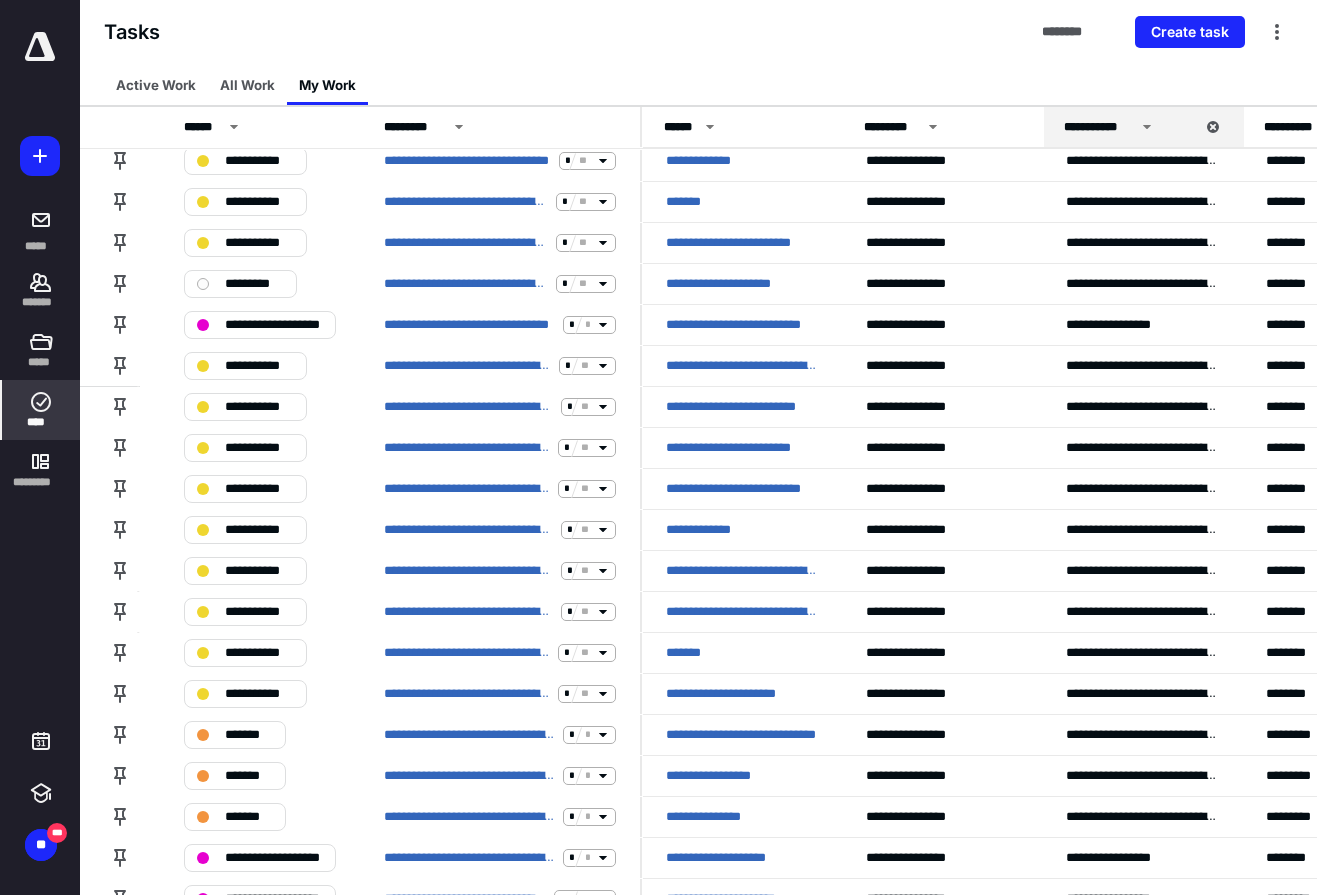 scroll, scrollTop: 1872, scrollLeft: 0, axis: vertical 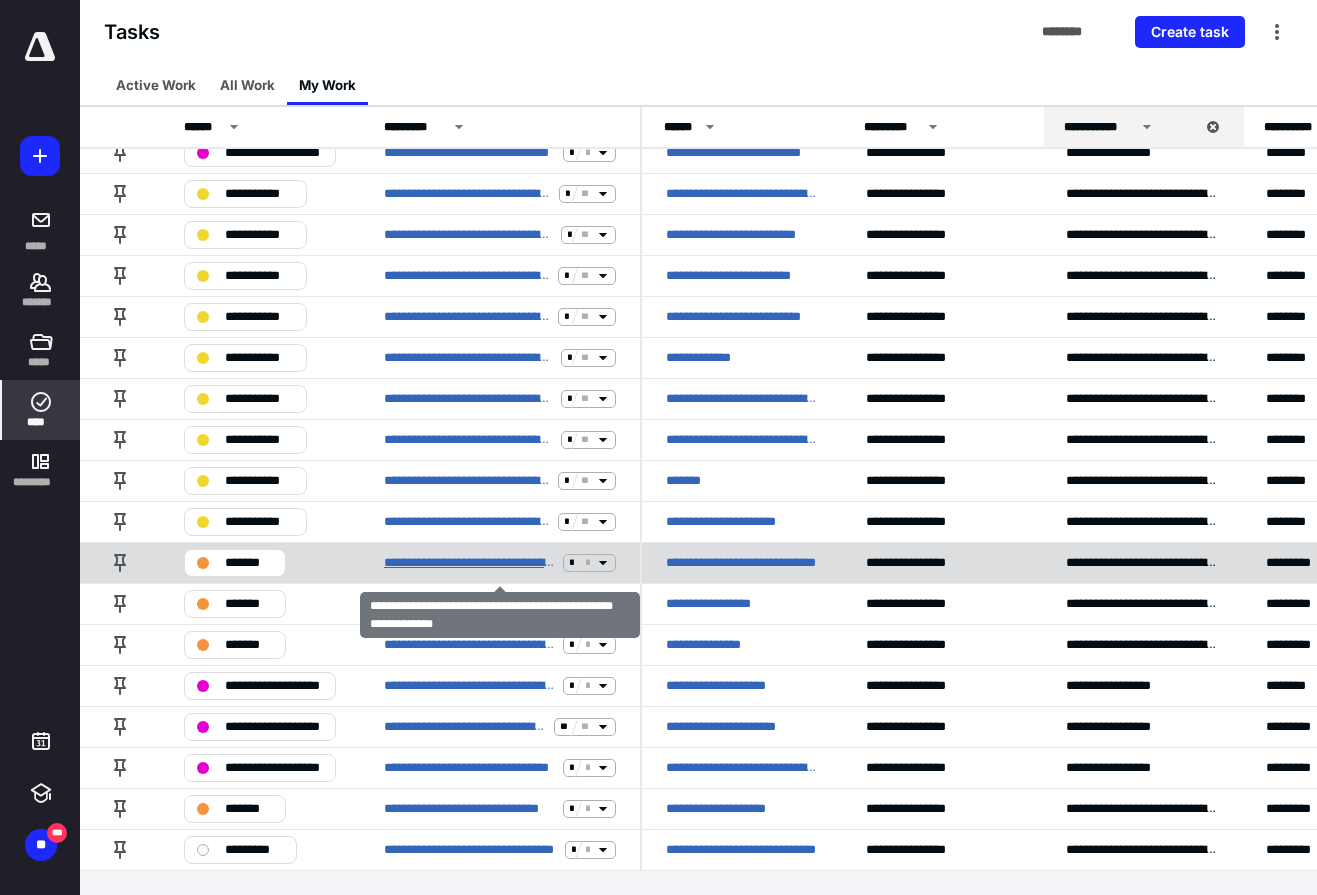 click on "**********" at bounding box center (469, 563) 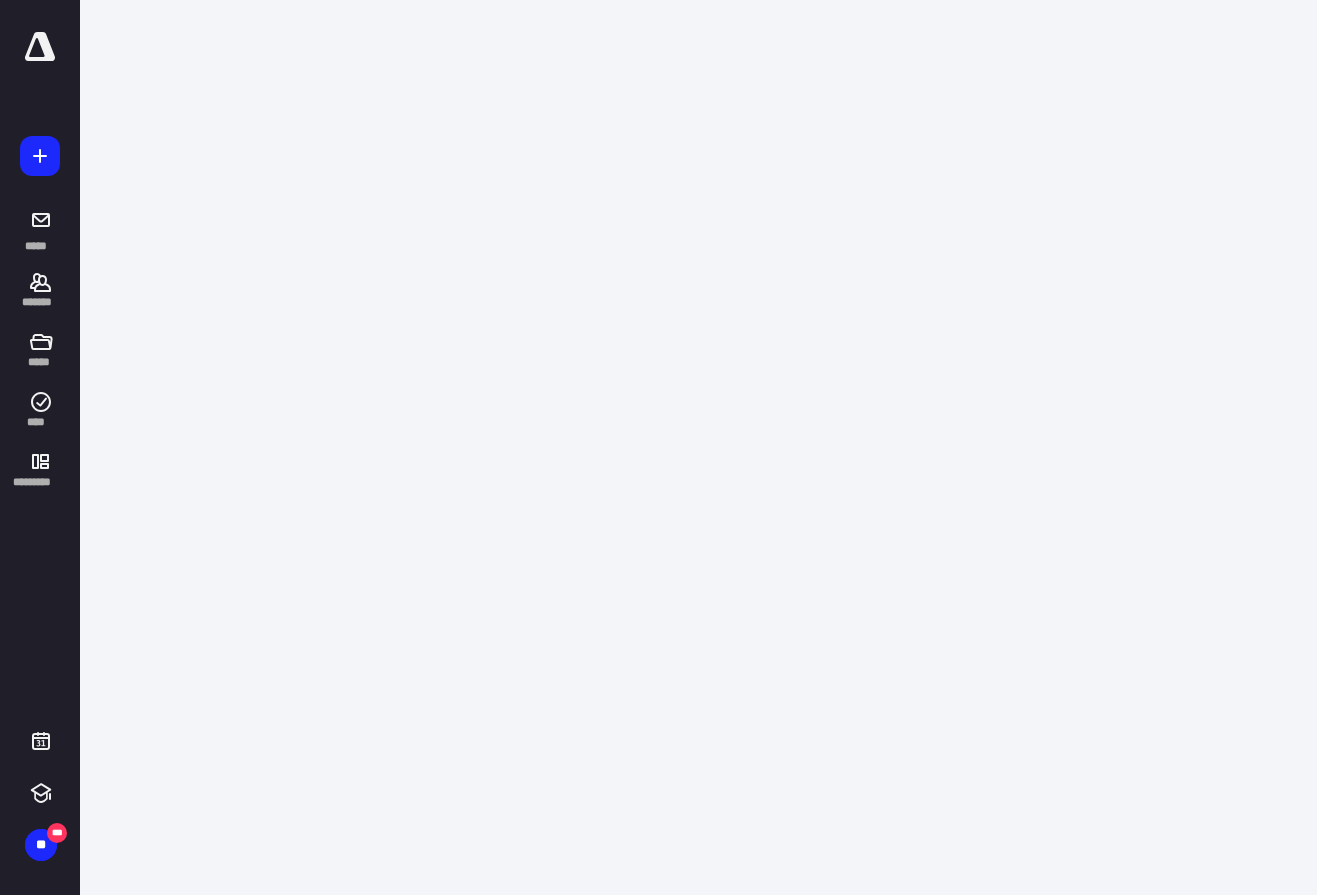 scroll, scrollTop: 0, scrollLeft: 0, axis: both 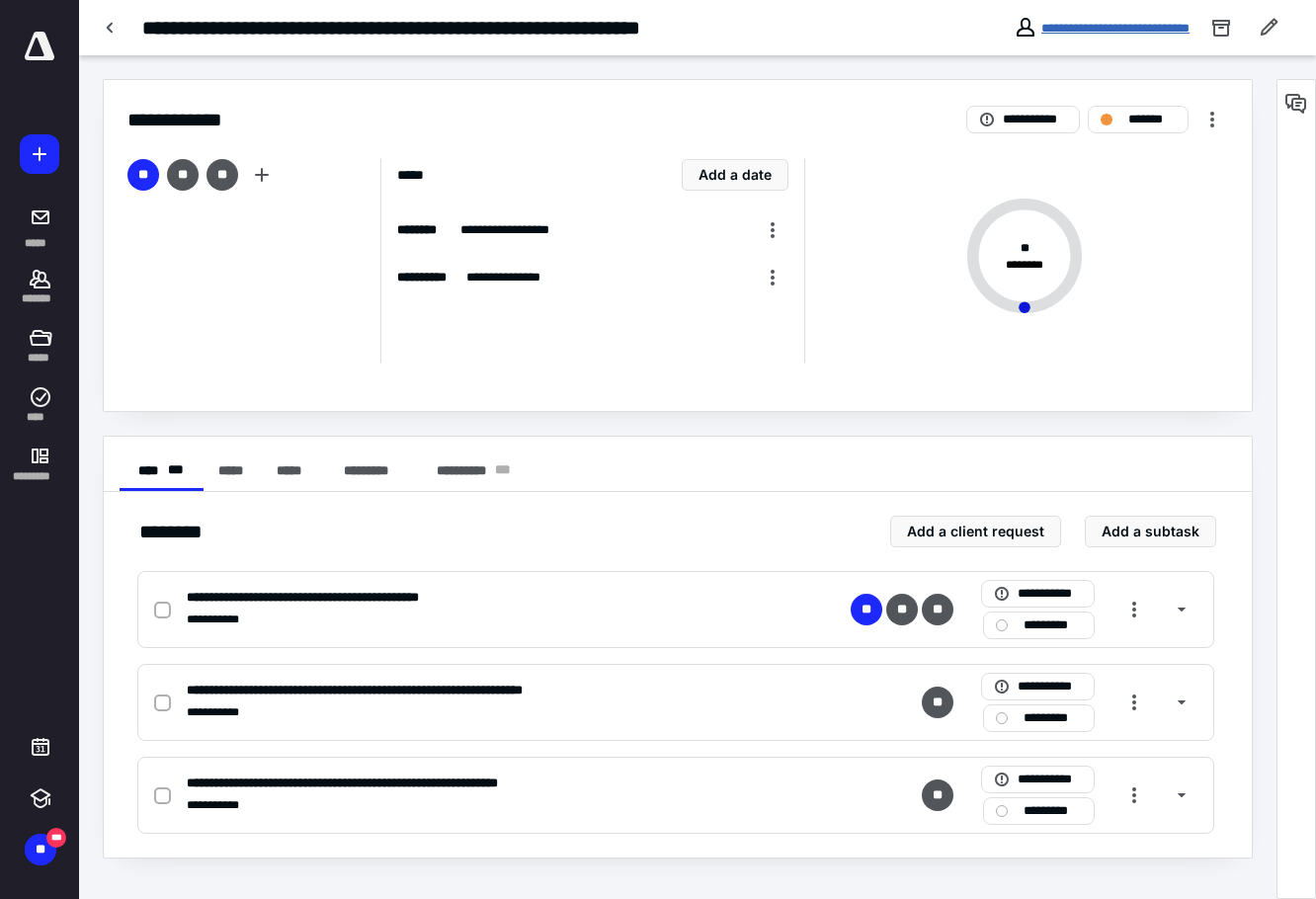 click on "**********" at bounding box center (1115, 28) 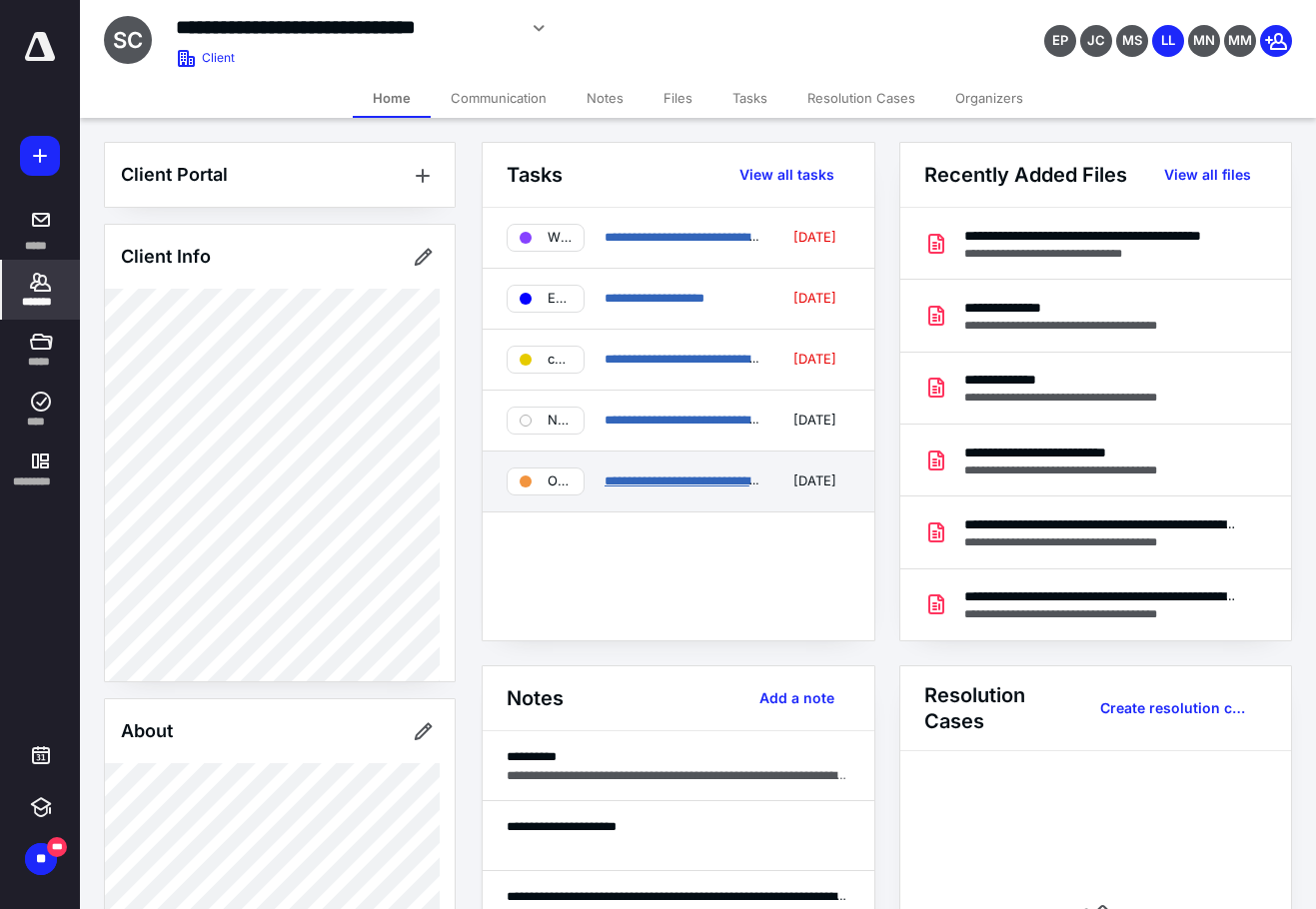 click on "**********" at bounding box center [761, 480] 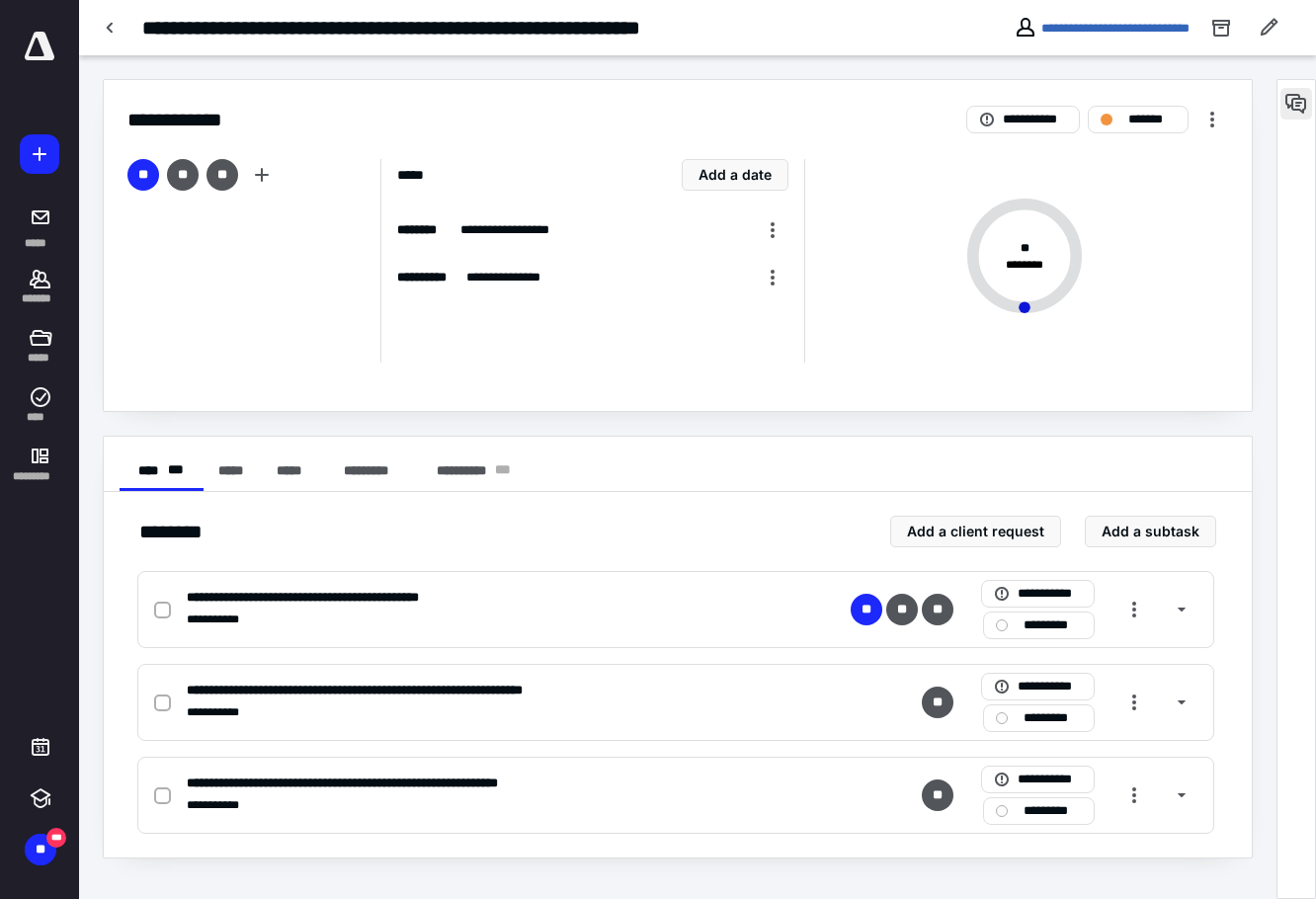 click at bounding box center [1296, 104] 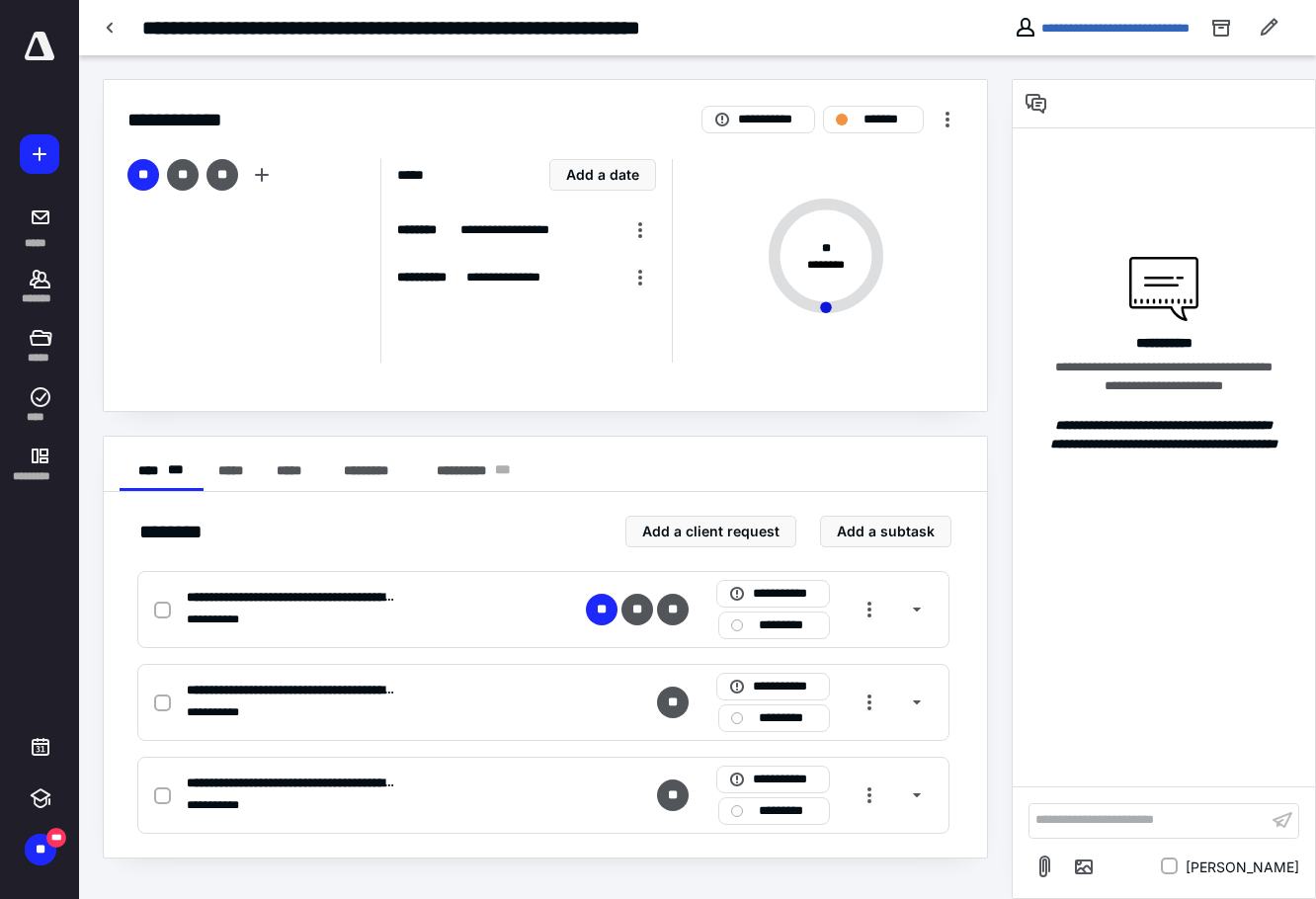 click on "**********" at bounding box center (1148, 820) 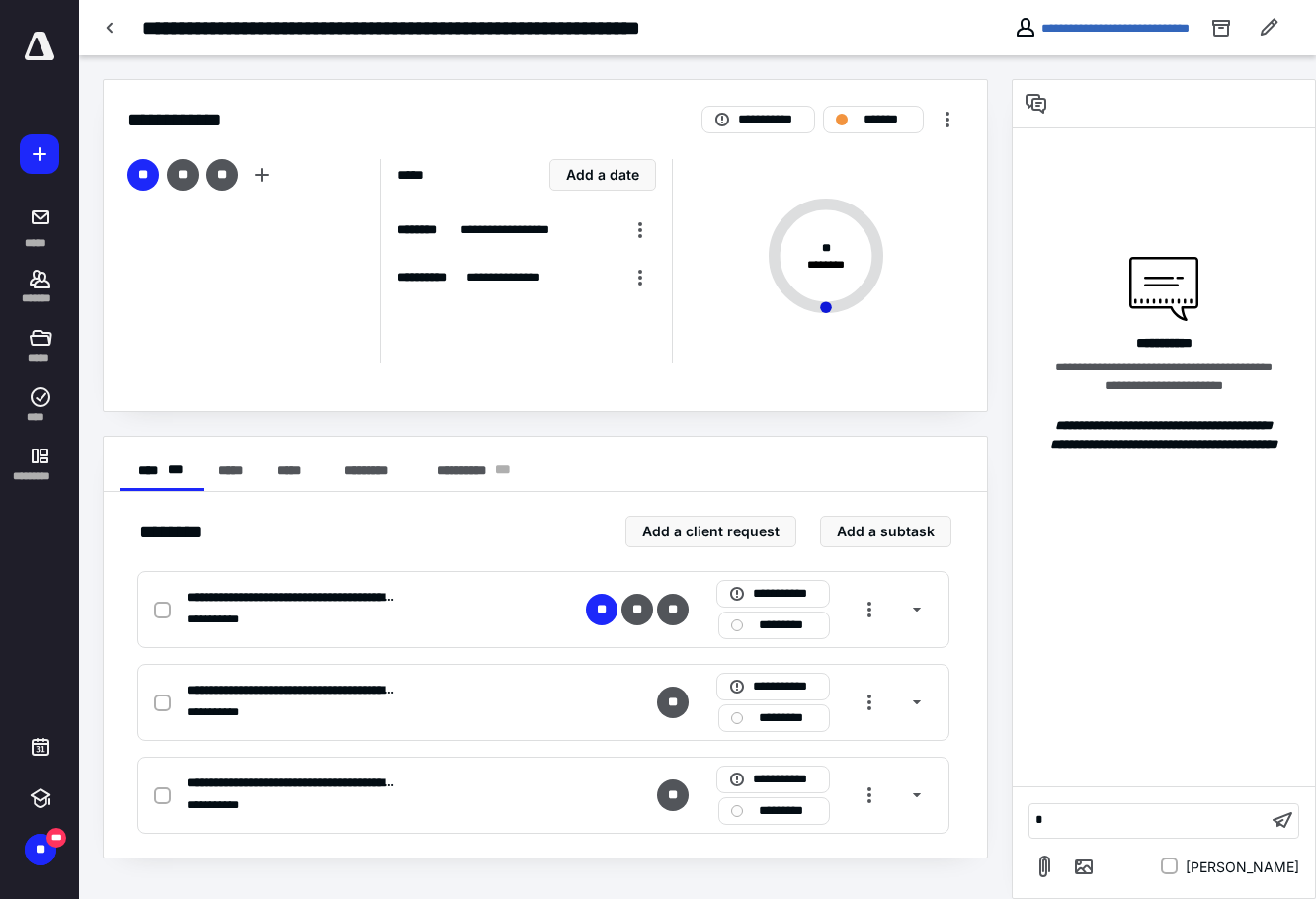 type 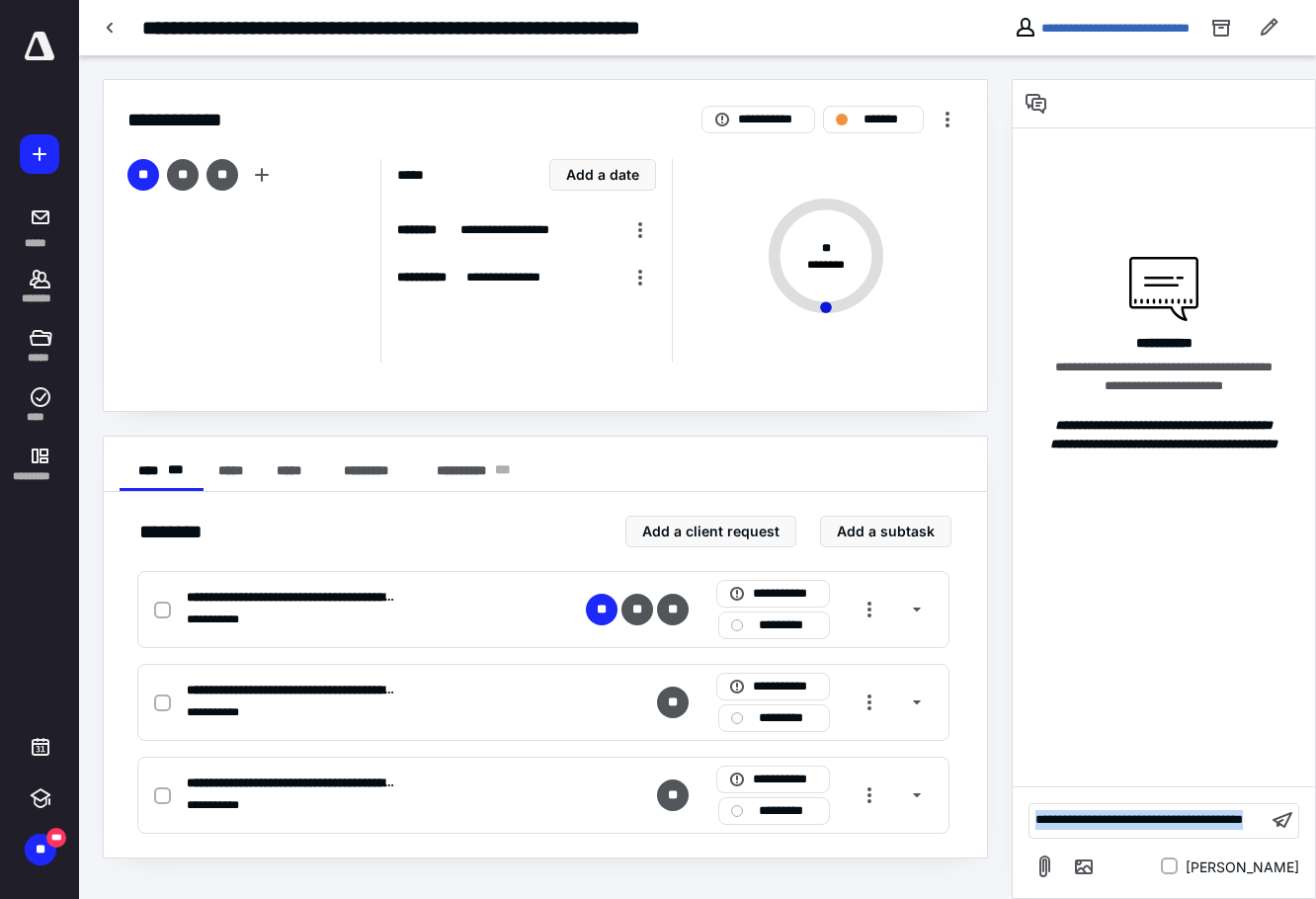 drag, startPoint x: 1093, startPoint y: 825, endPoint x: 1015, endPoint y: 784, distance: 88.119237 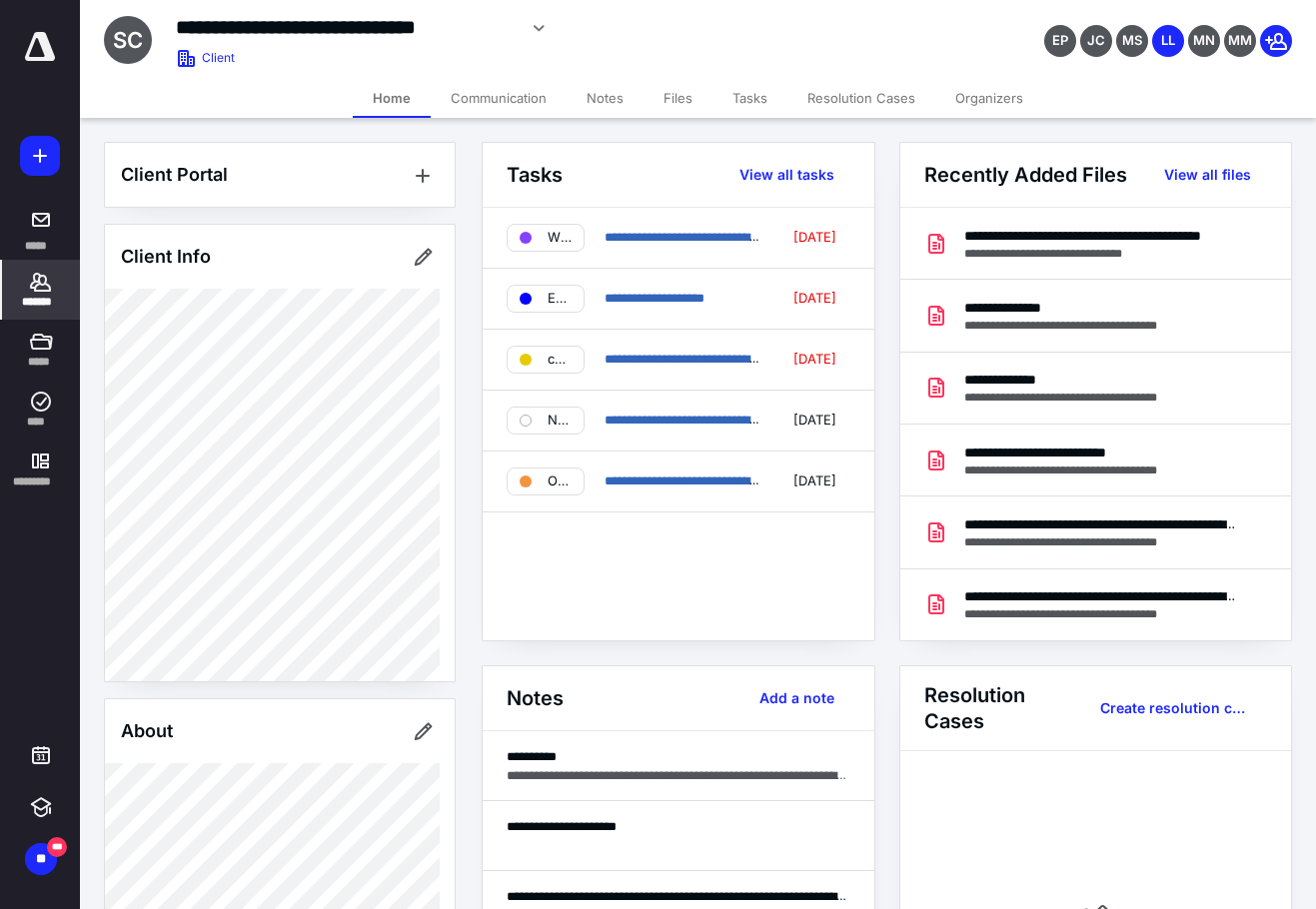 click on "**********" at bounding box center (533, 28) 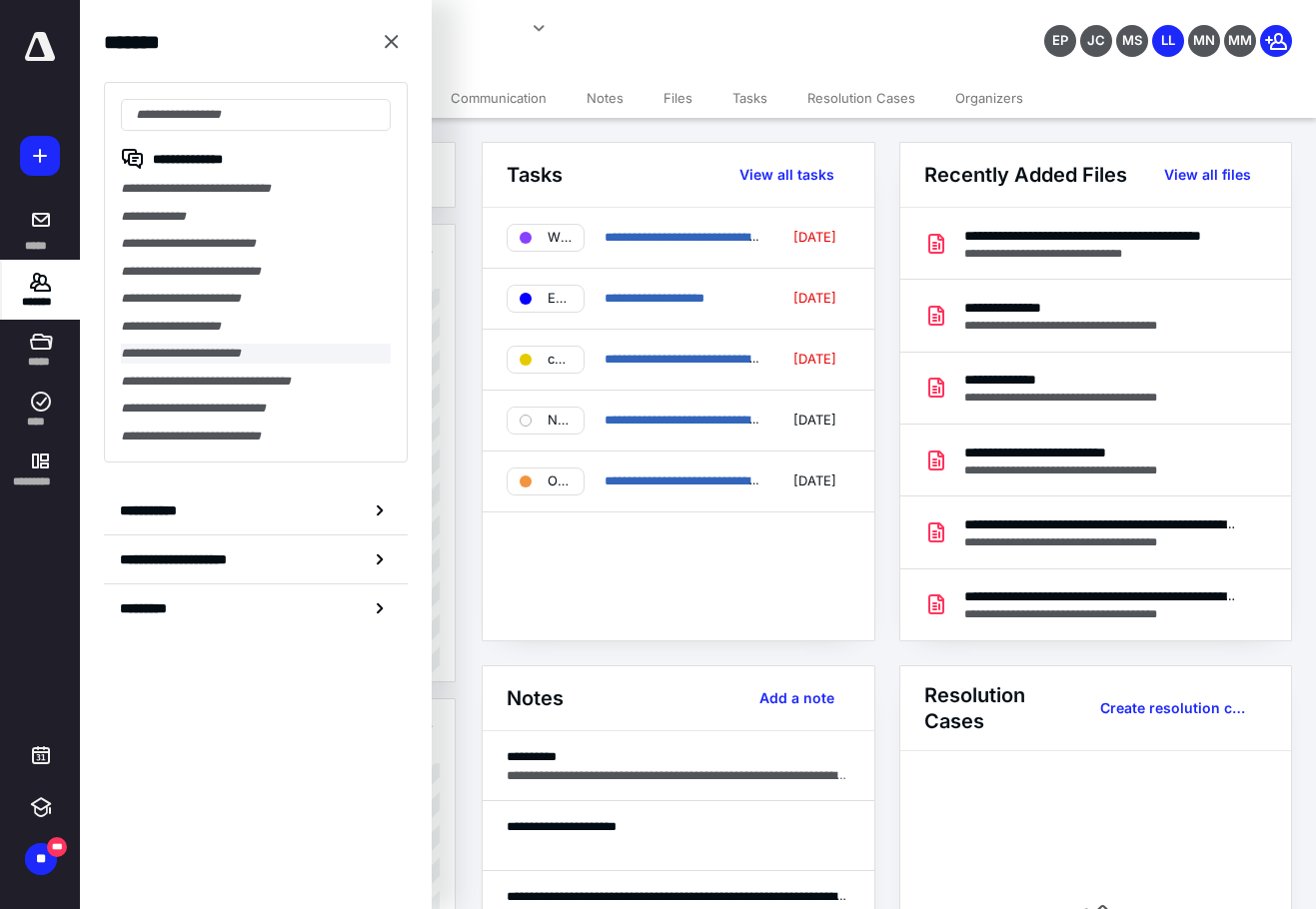 click on "**********" at bounding box center (256, 354) 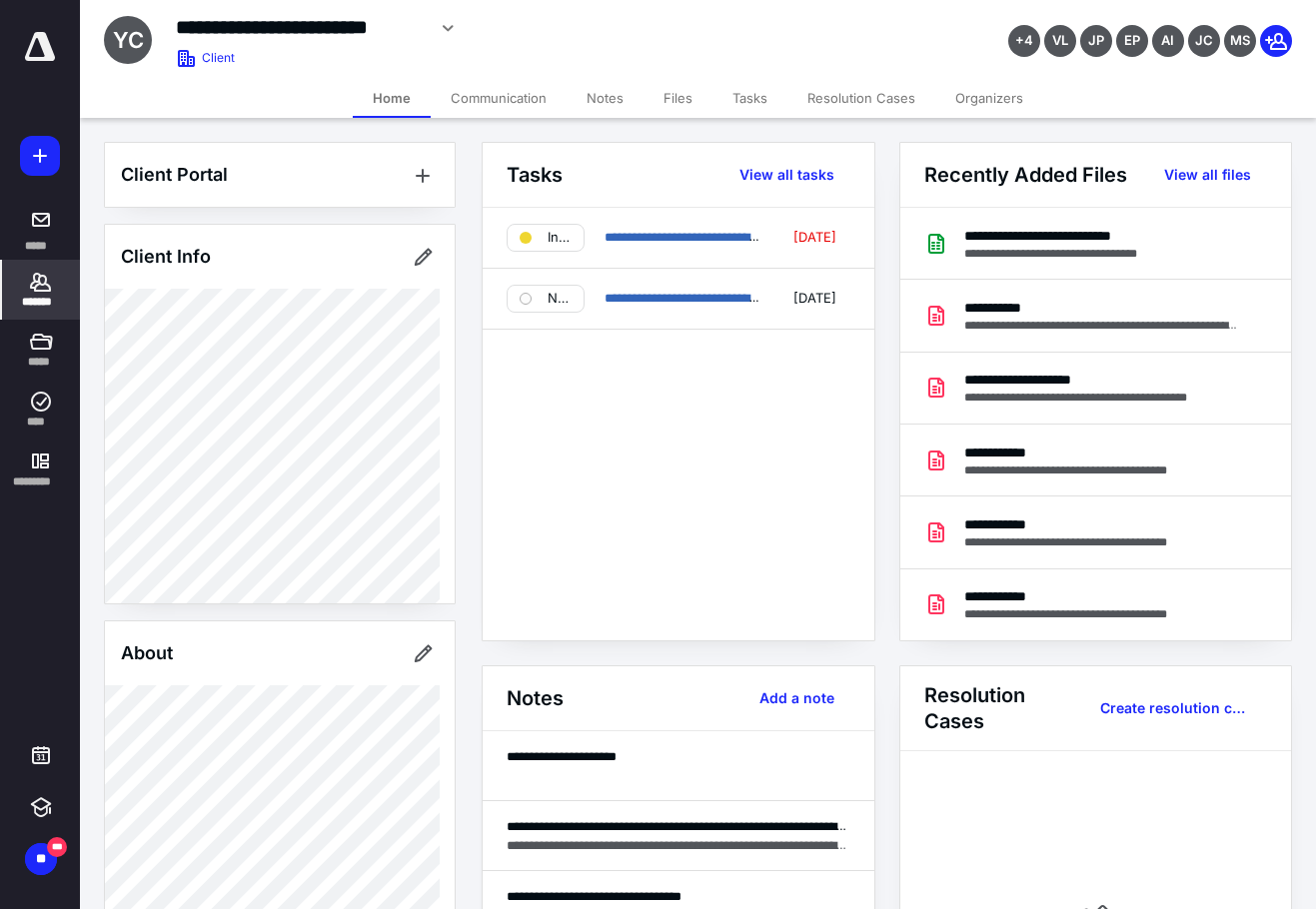 click on "Files" at bounding box center (677, 98) 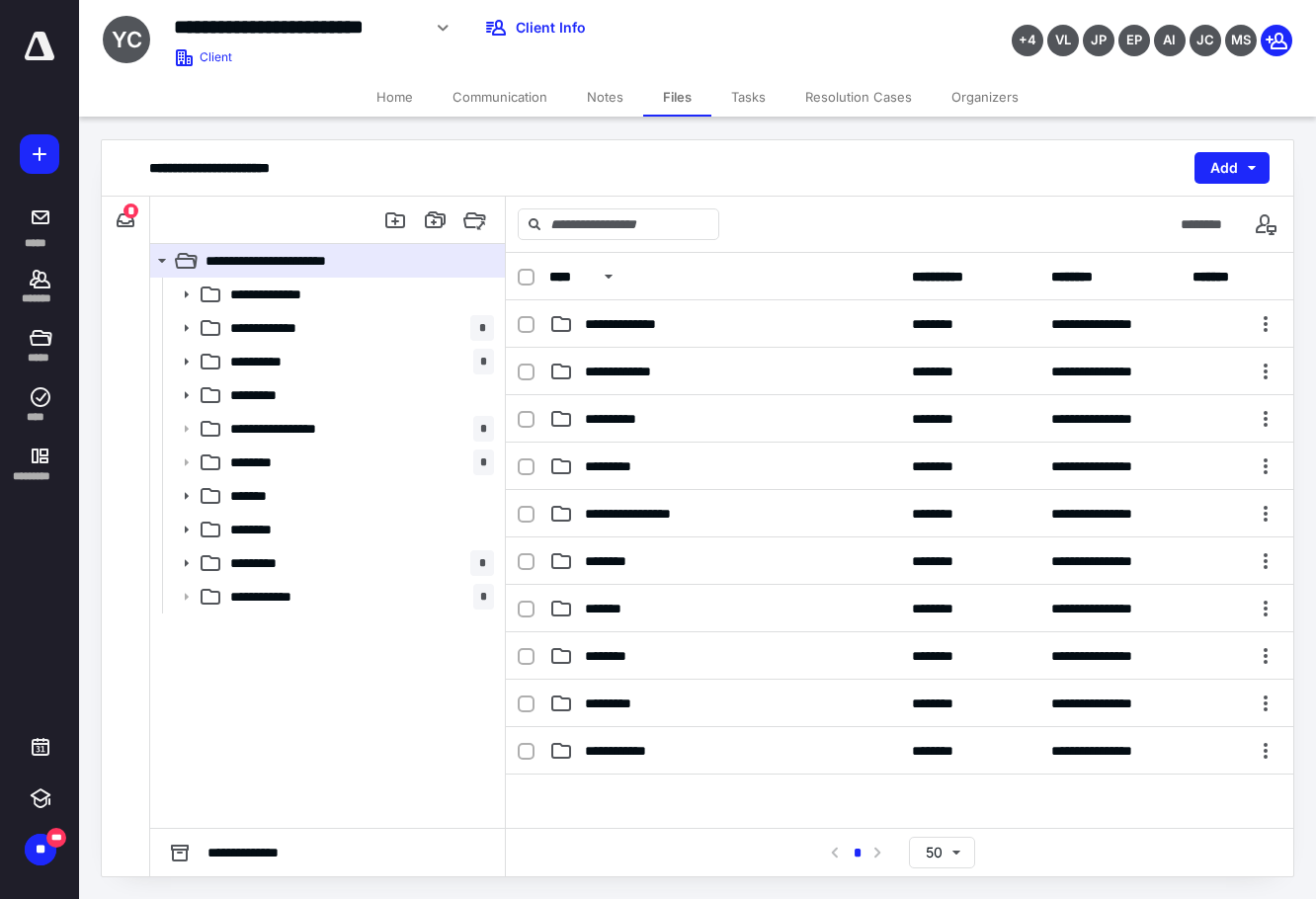 click on "Tasks" at bounding box center [748, 97] 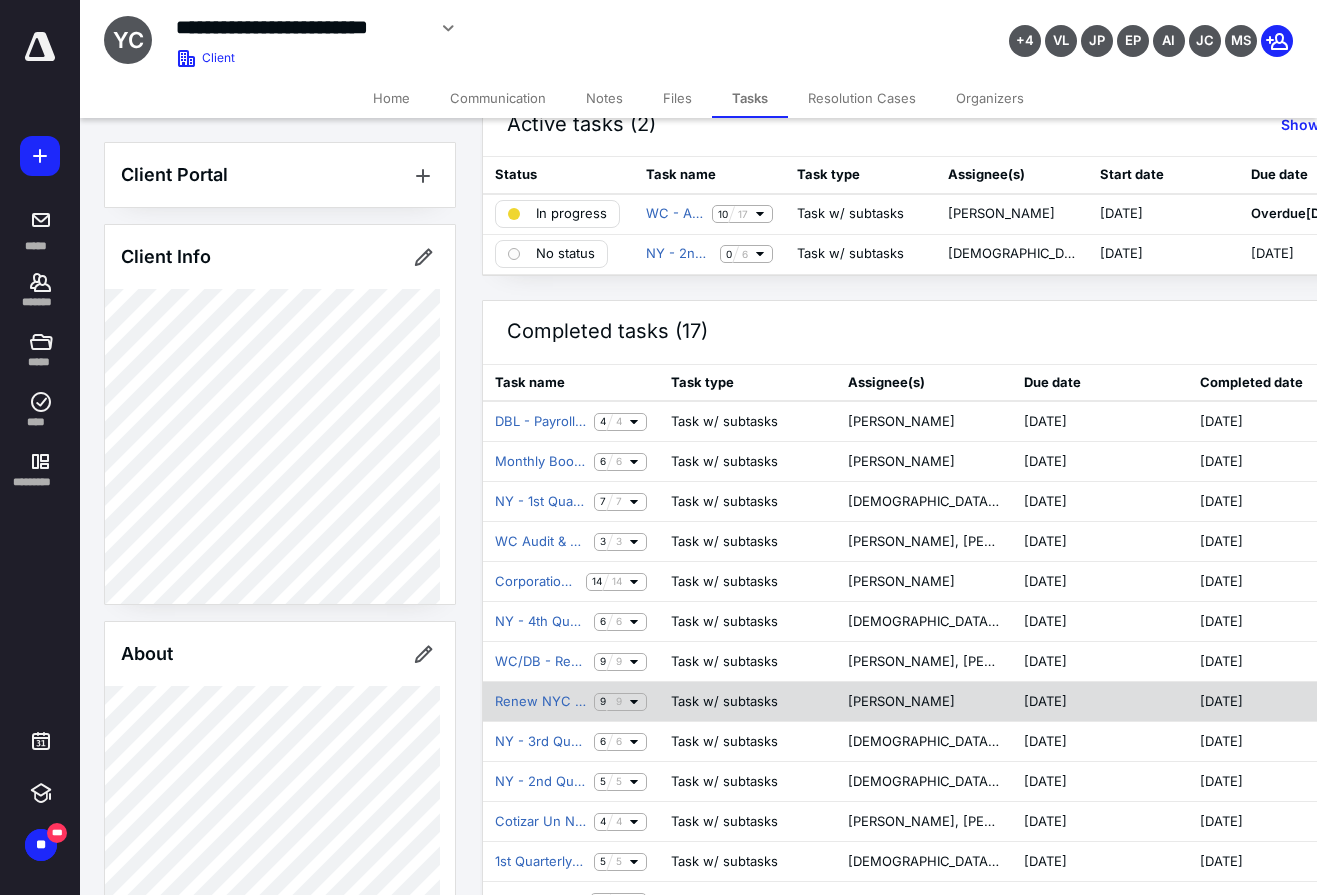 scroll, scrollTop: 100, scrollLeft: 0, axis: vertical 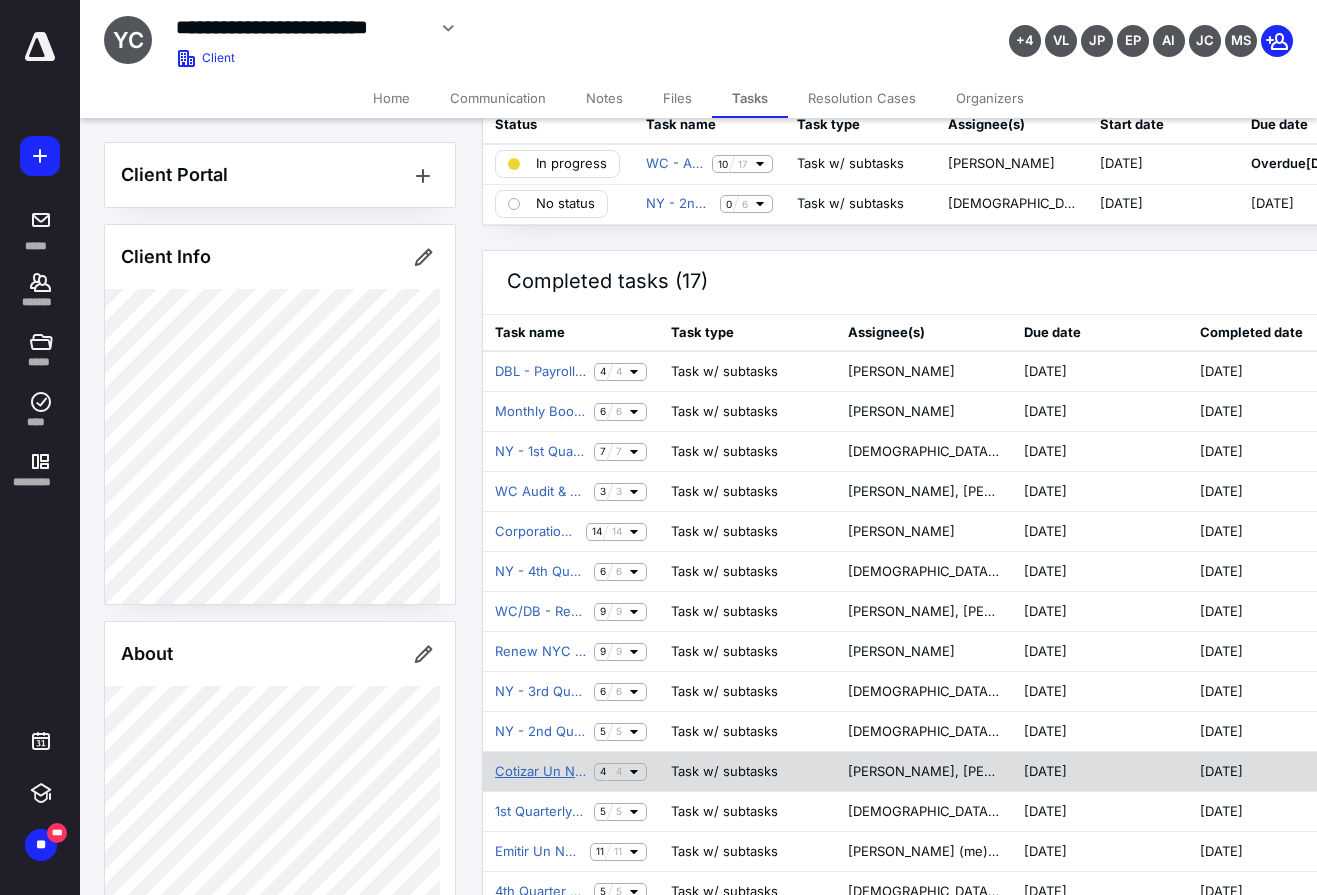 click on "Cotizar Un Nuevo Seguro GL + UMBRELLA" at bounding box center [540, 772] 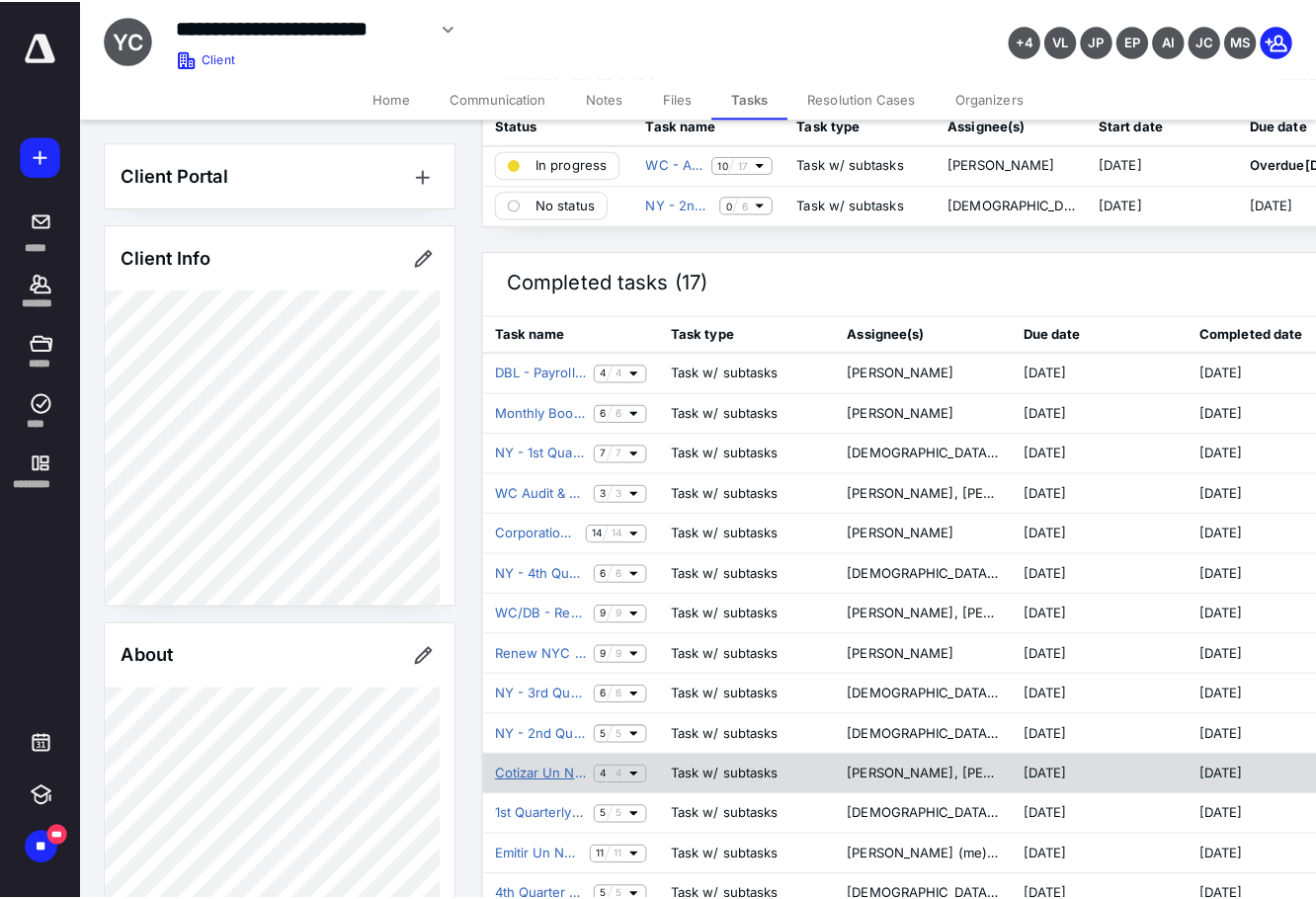 scroll, scrollTop: 0, scrollLeft: 0, axis: both 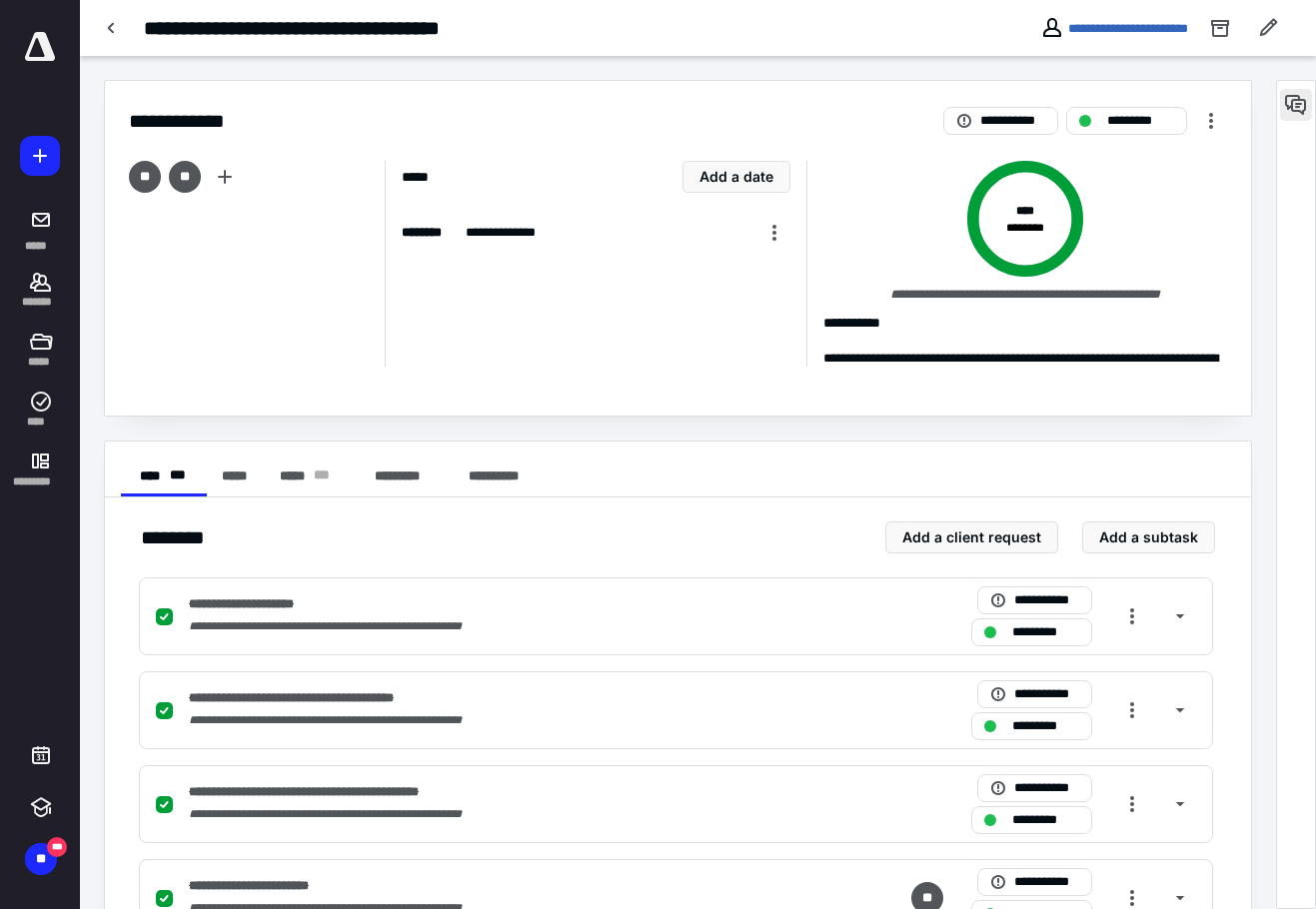 click at bounding box center [1296, 105] 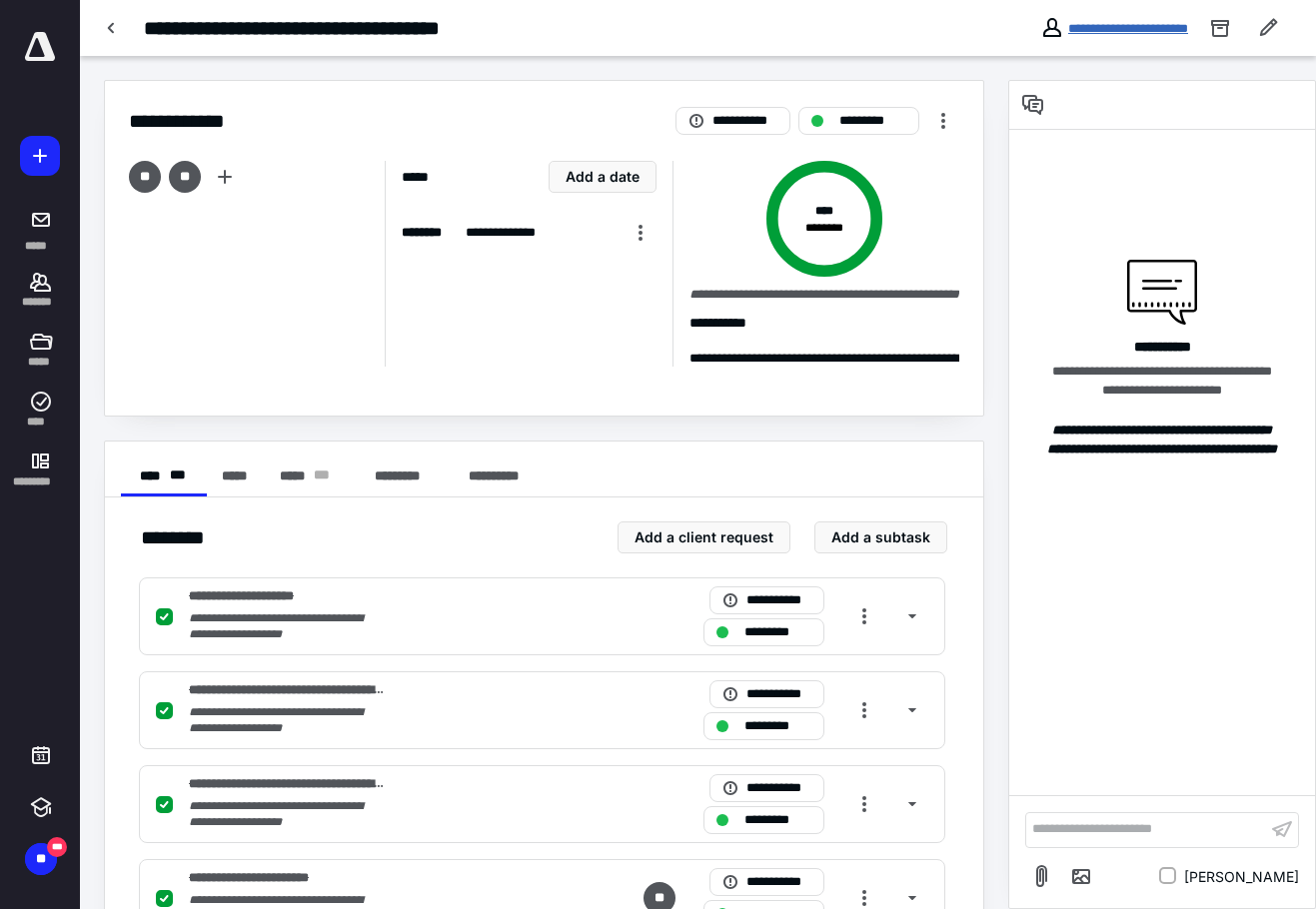 click on "**********" at bounding box center [1128, 28] 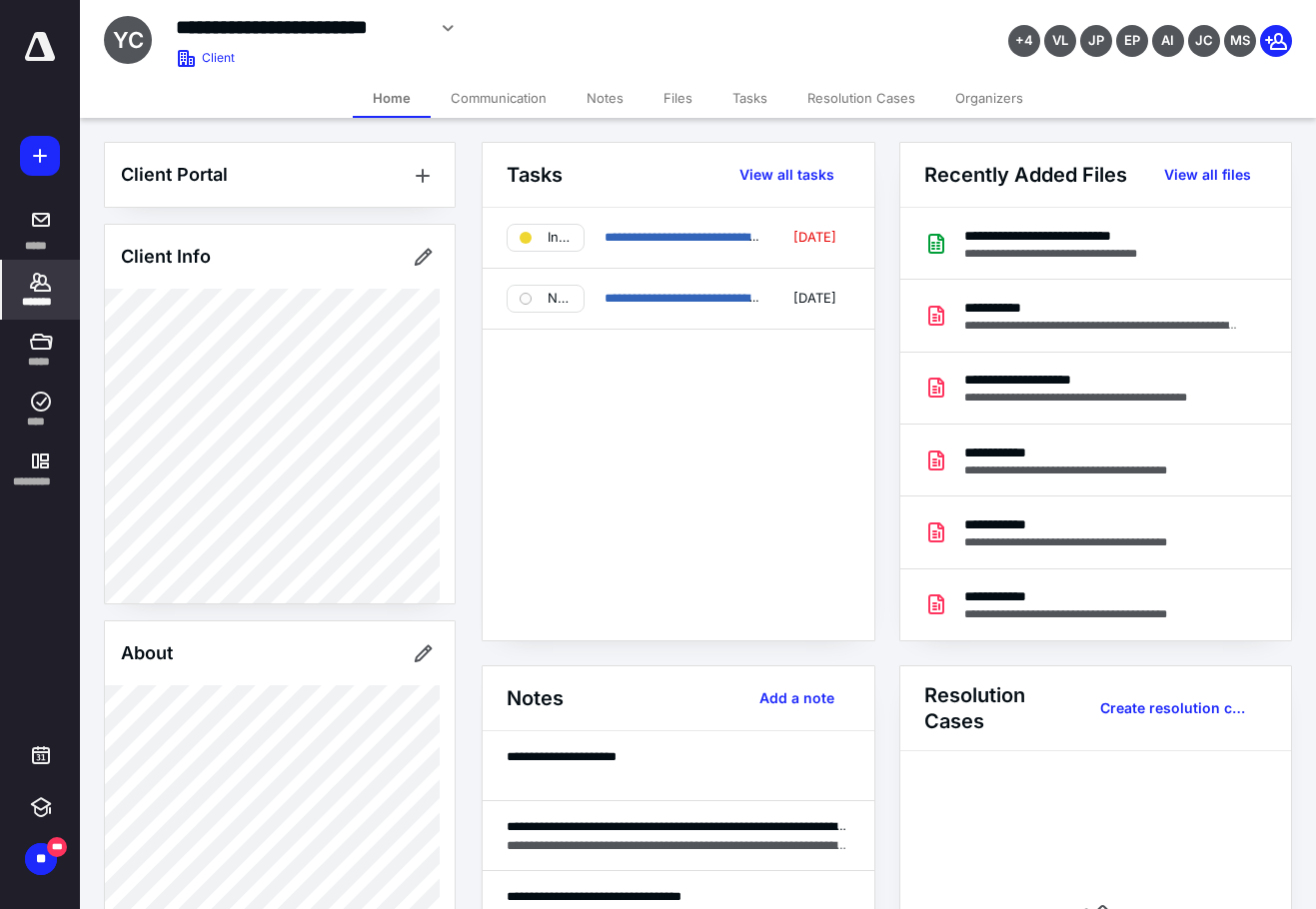 click on "Files" at bounding box center [677, 98] 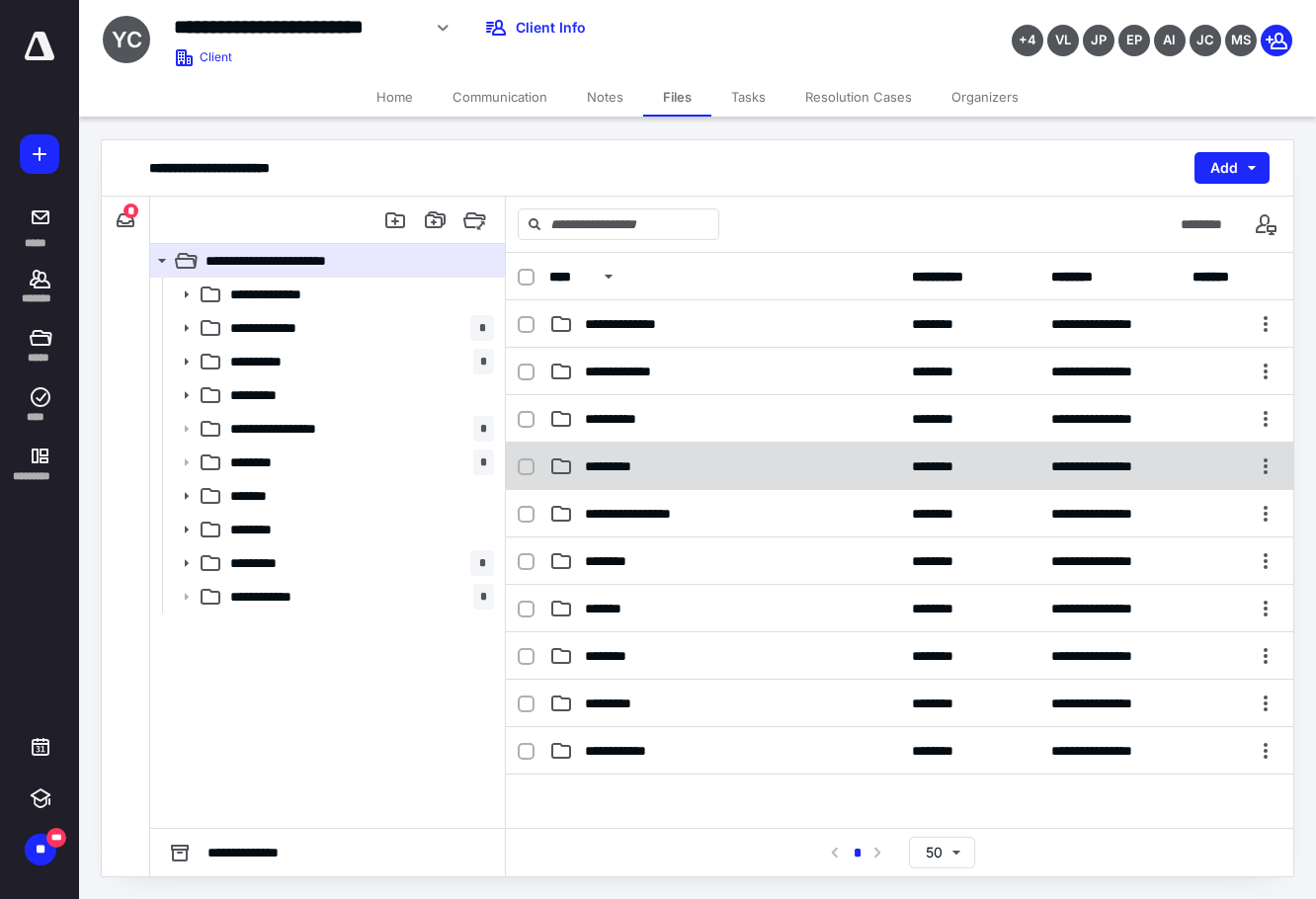 click on "*********" at bounding box center (724, 466) 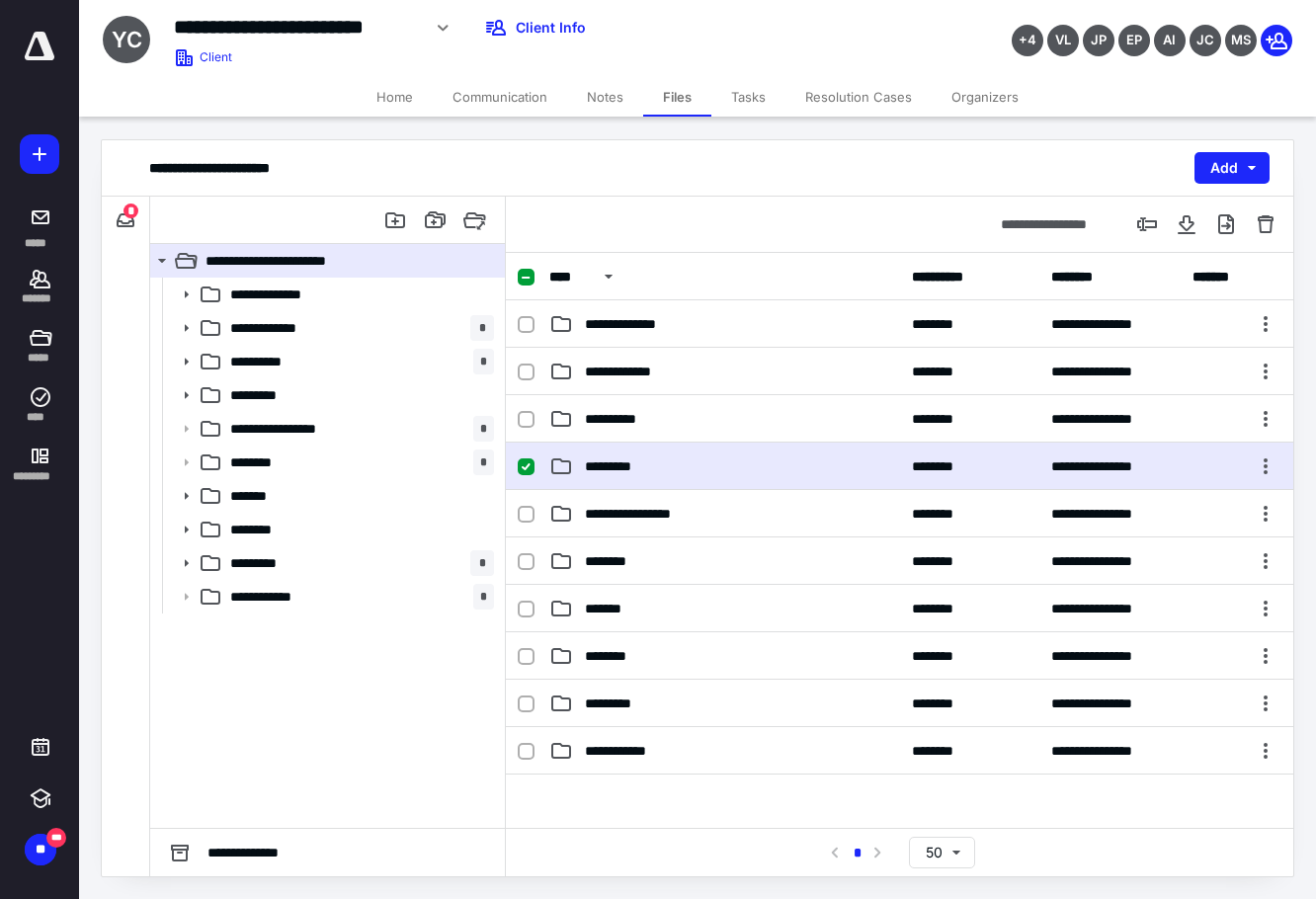 click on "*********" at bounding box center (724, 466) 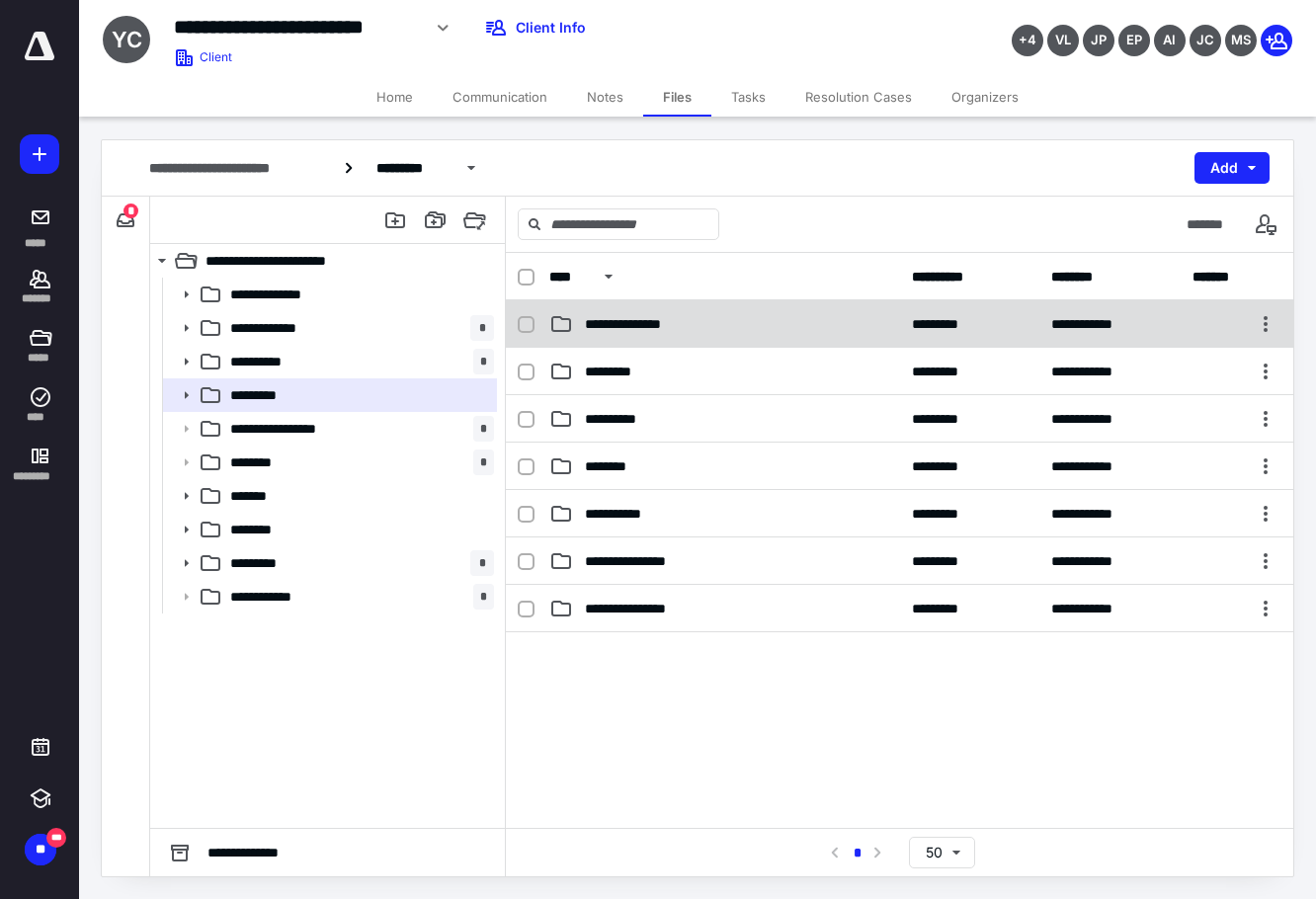 click on "**********" at bounding box center (899, 324) 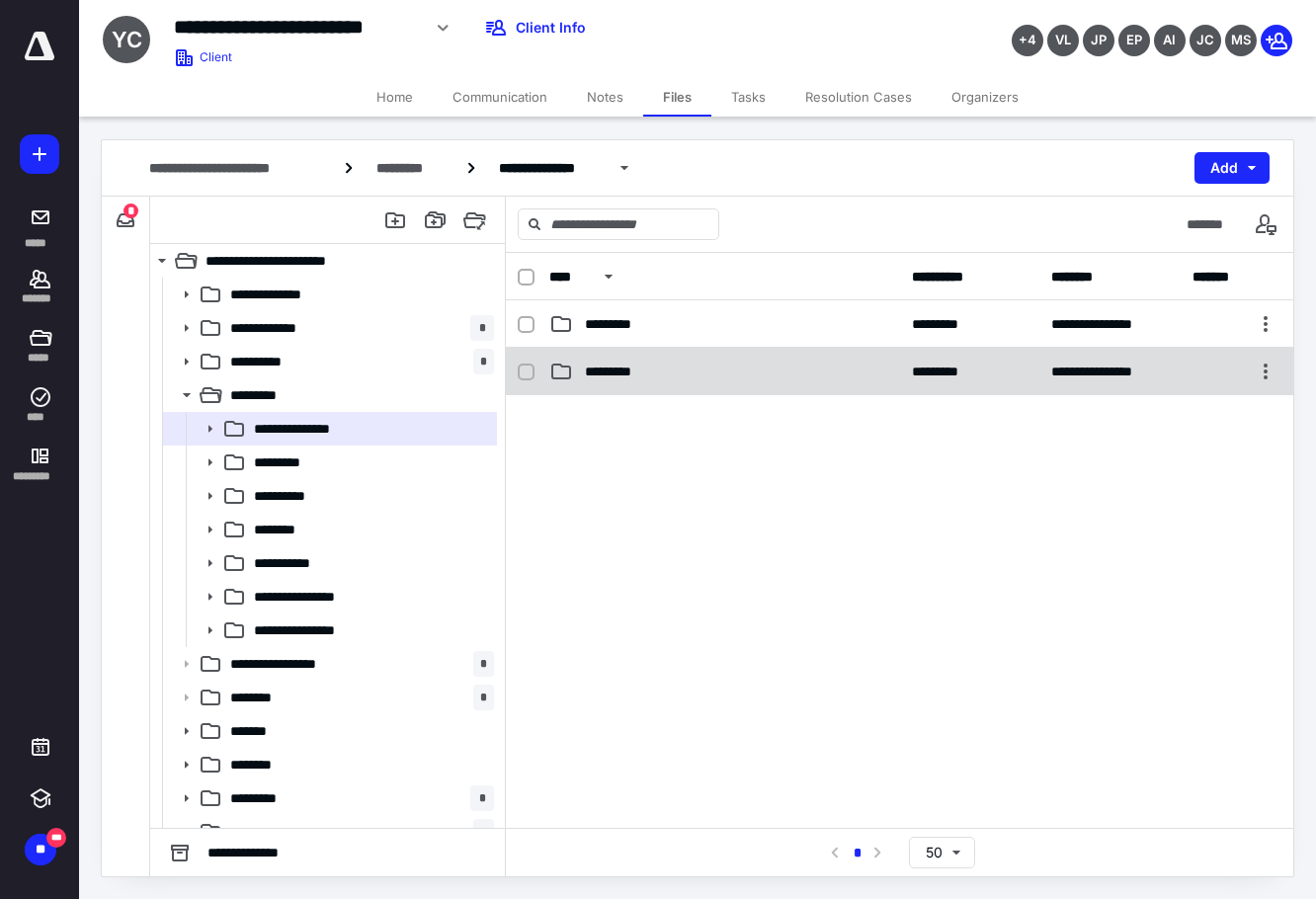 click on "*********" at bounding box center [724, 371] 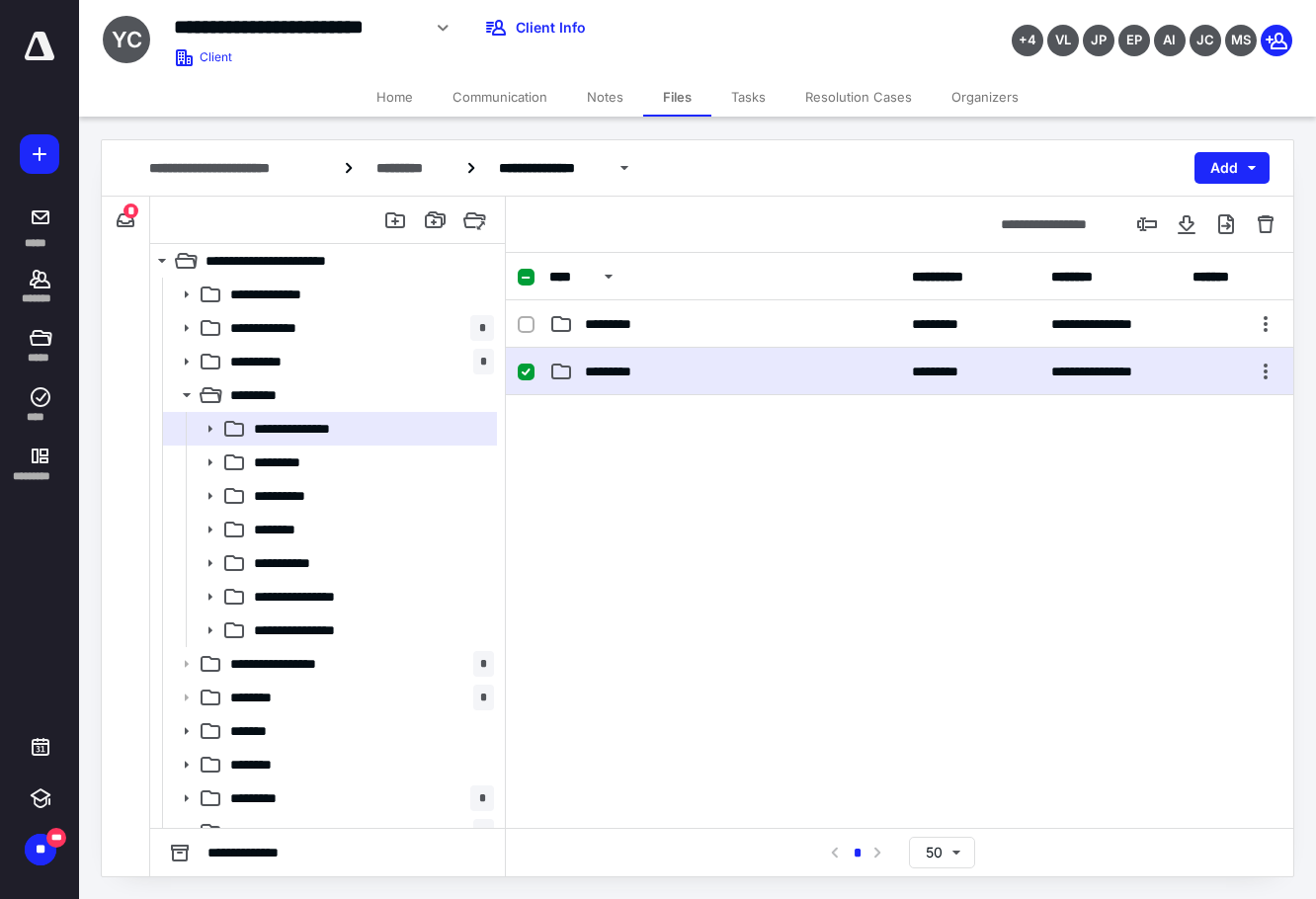 click on "*********" at bounding box center (724, 371) 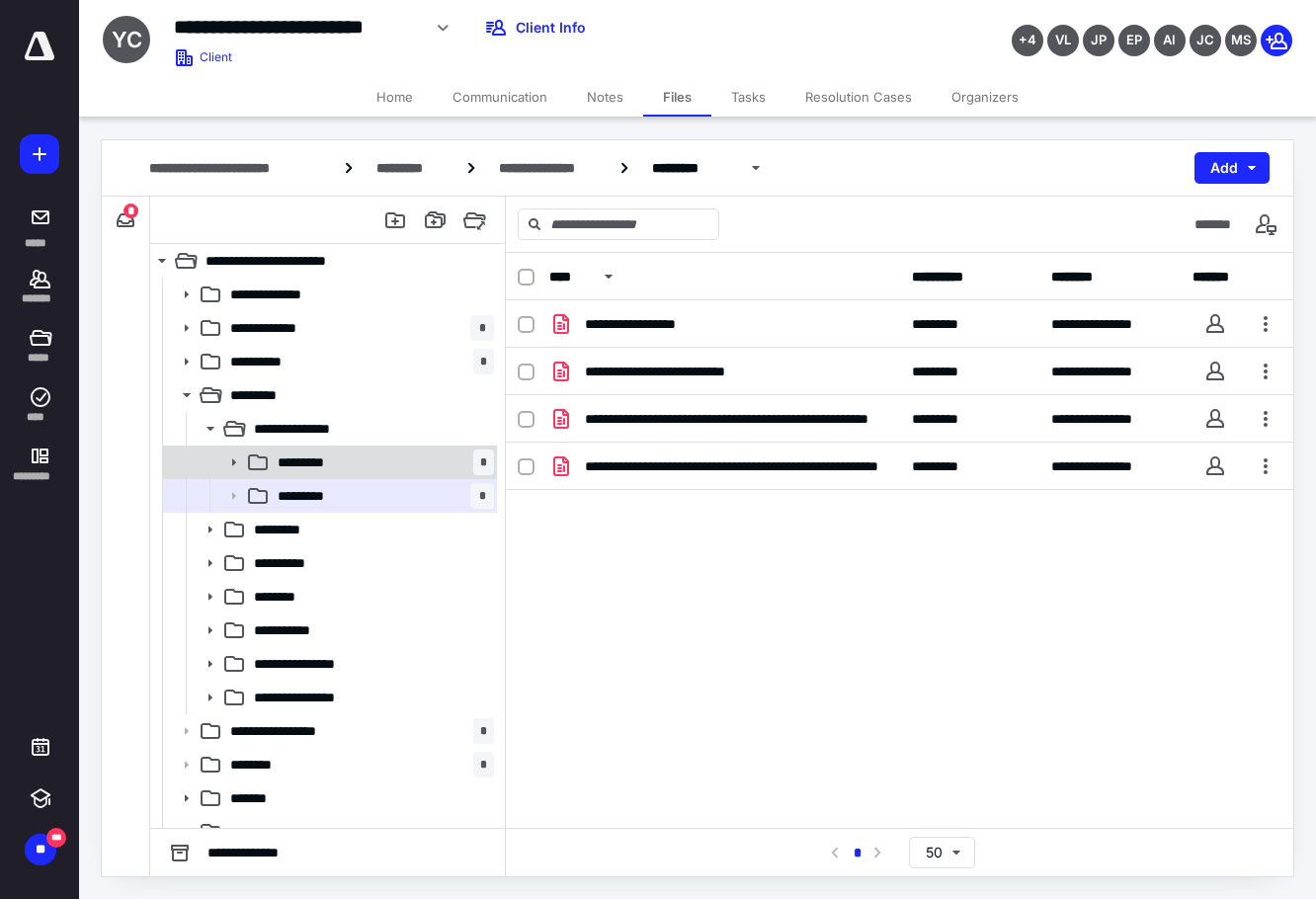 click on "*********" at bounding box center [314, 462] 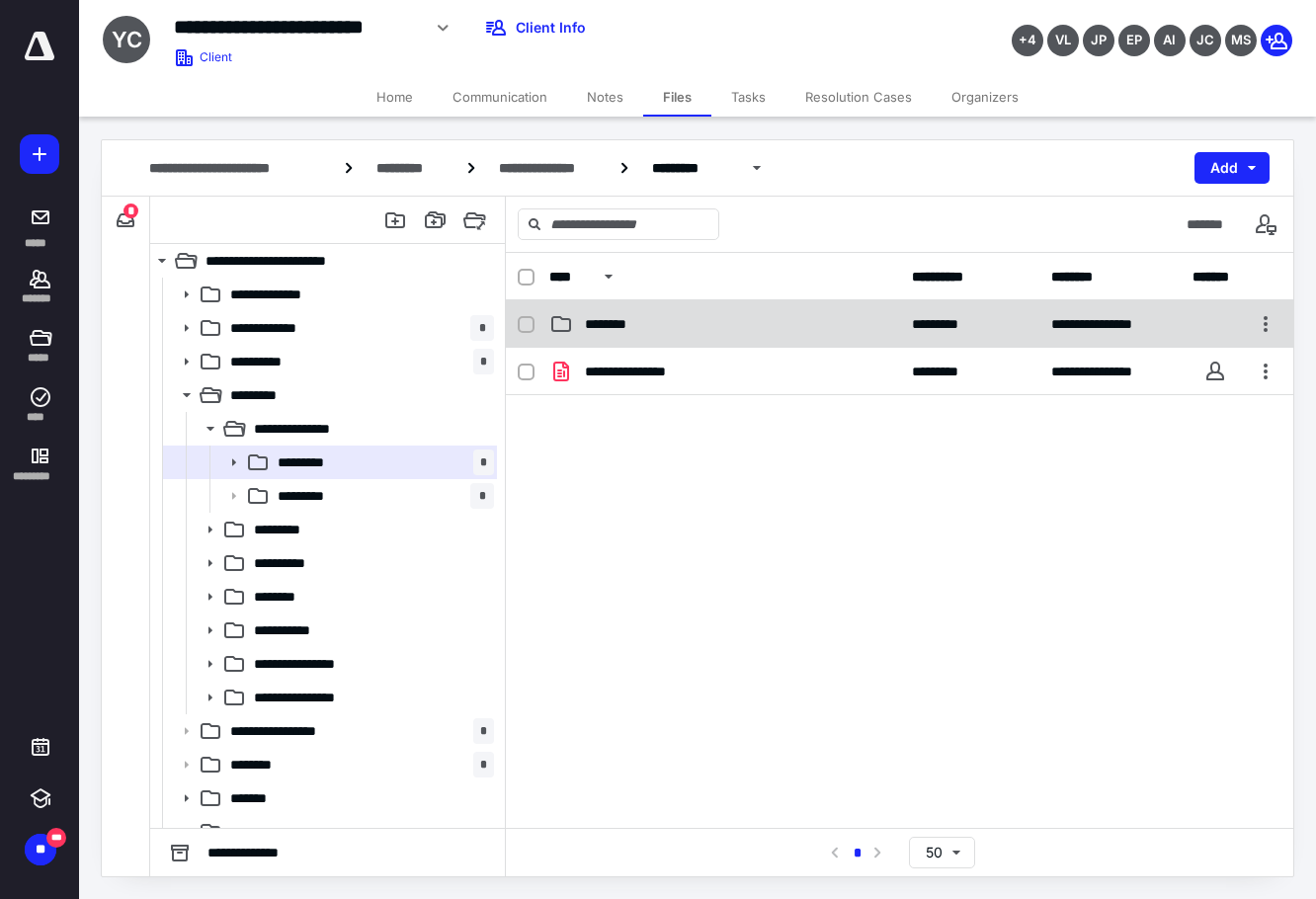 click on "********" at bounding box center [724, 324] 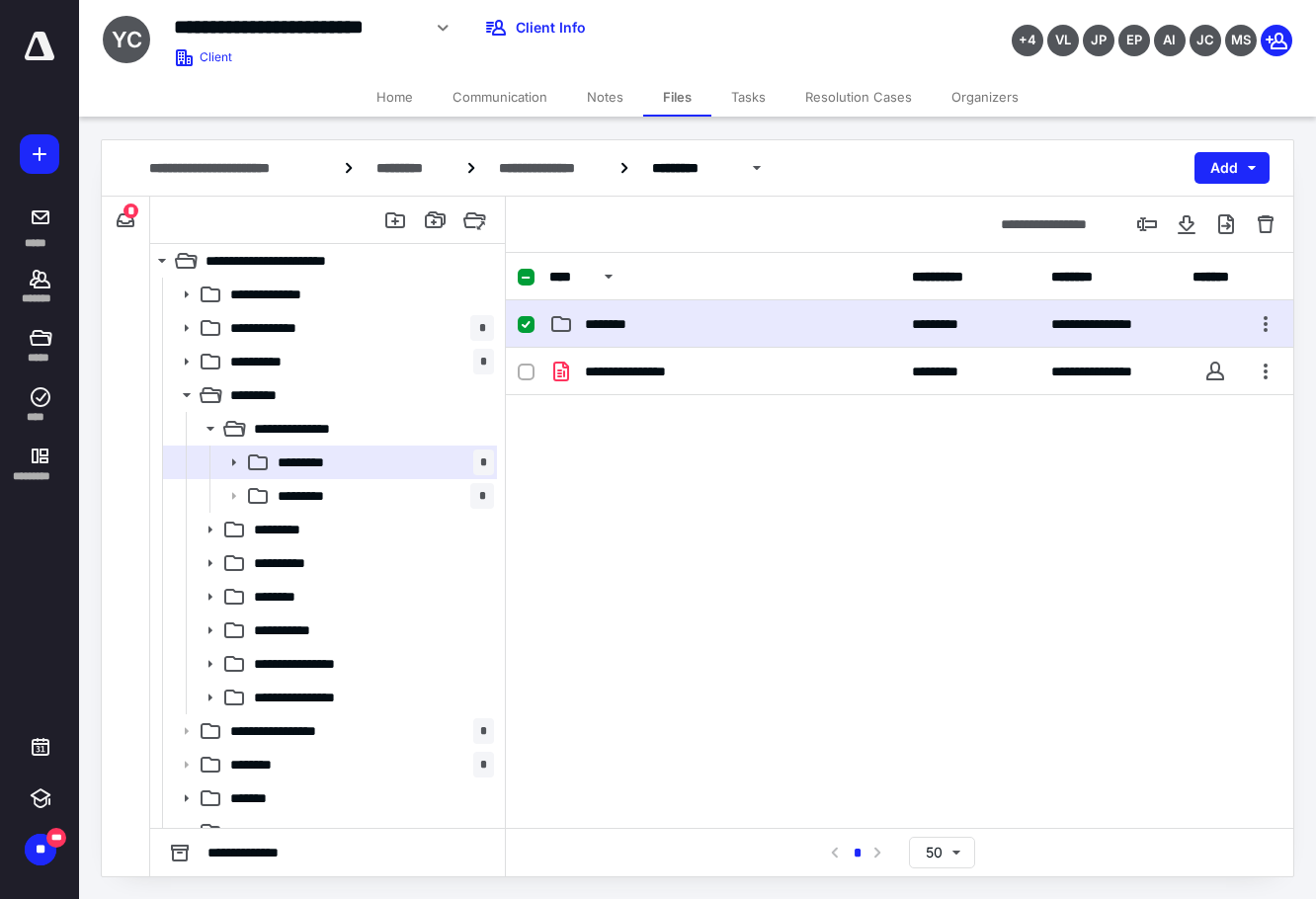 click on "********" at bounding box center (724, 324) 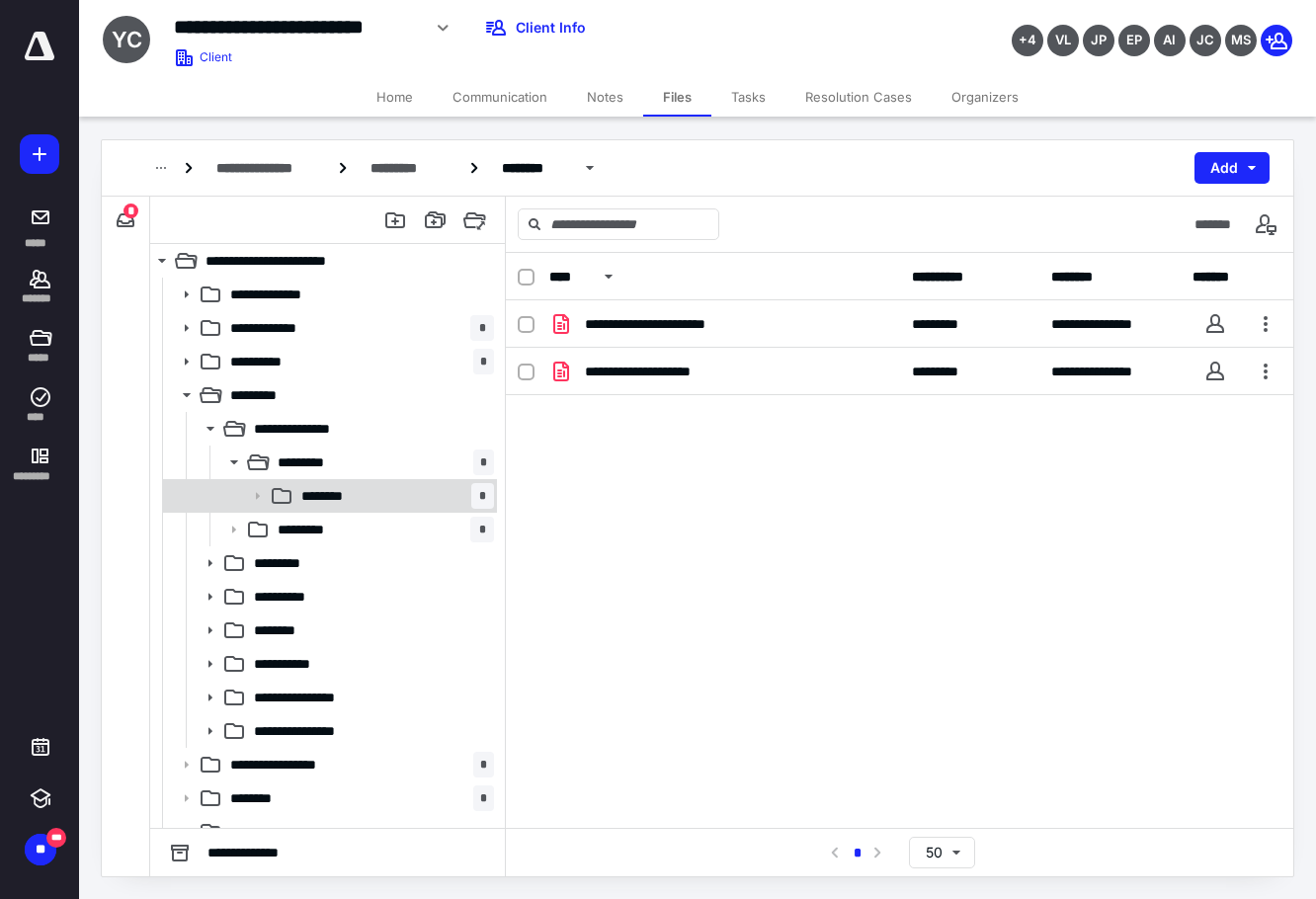 click on "******** *" at bounding box center [328, 496] 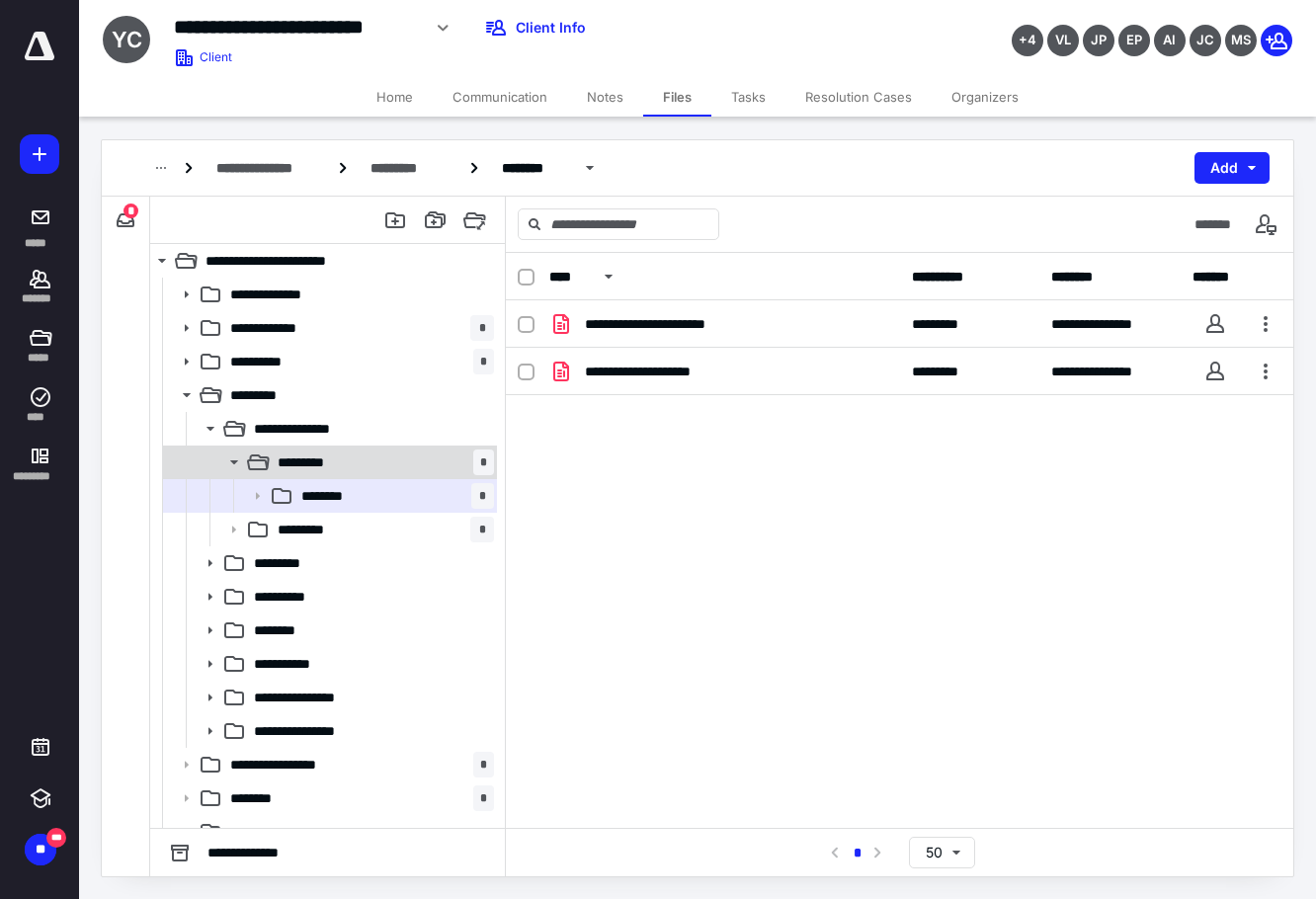 click on "********* *" at bounding box center (381, 462) 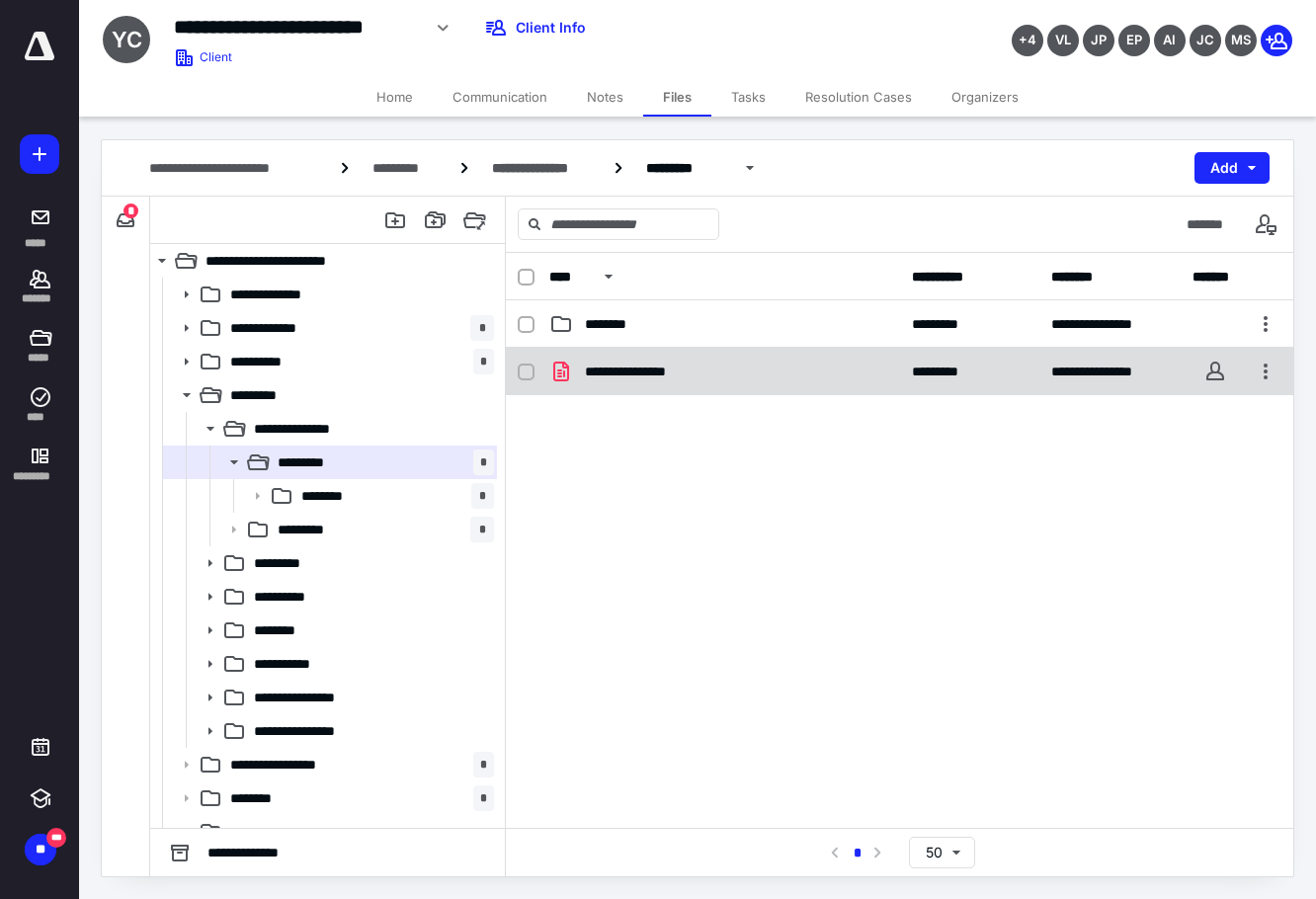click on "**********" at bounding box center (647, 371) 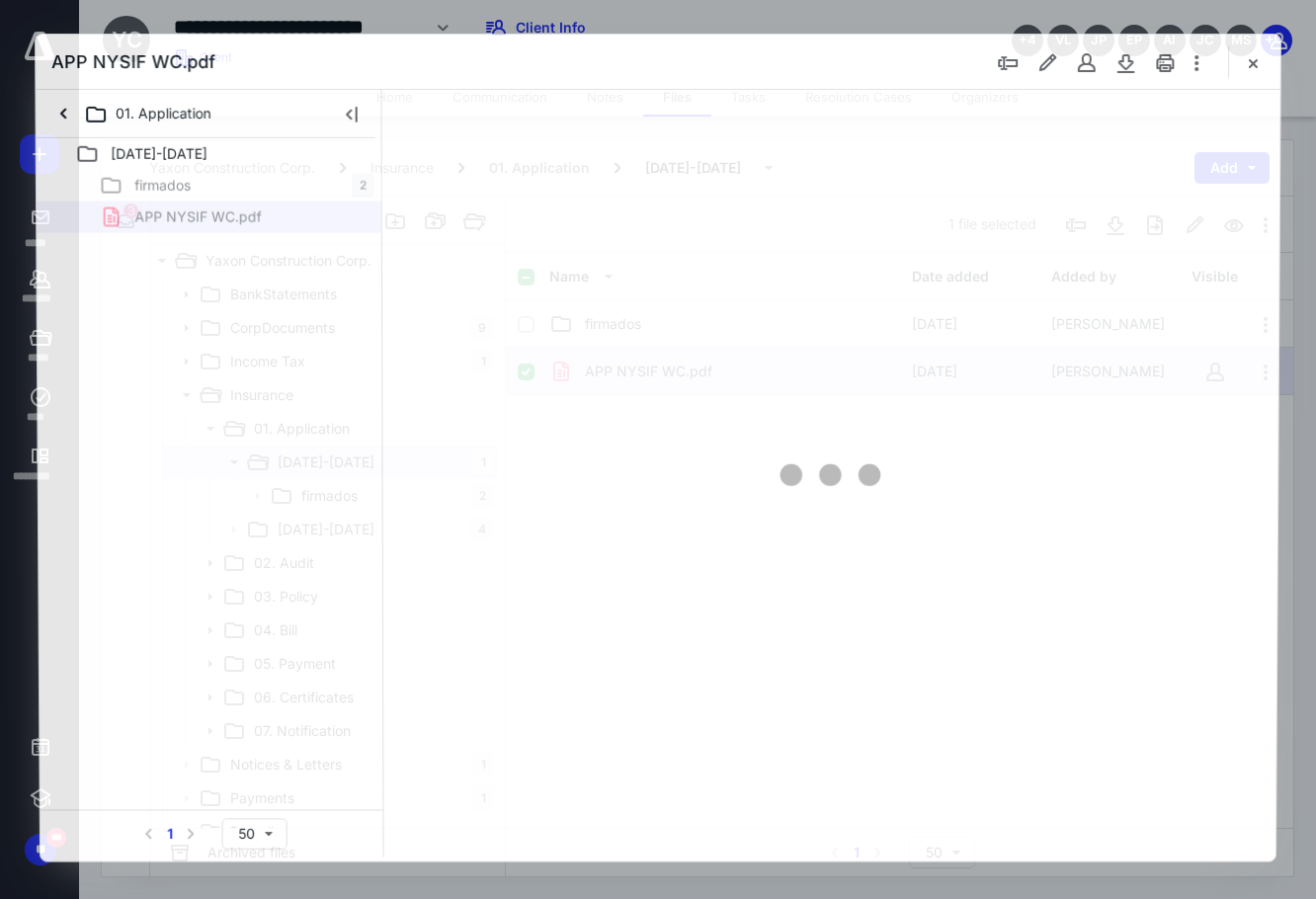 scroll, scrollTop: 0, scrollLeft: 0, axis: both 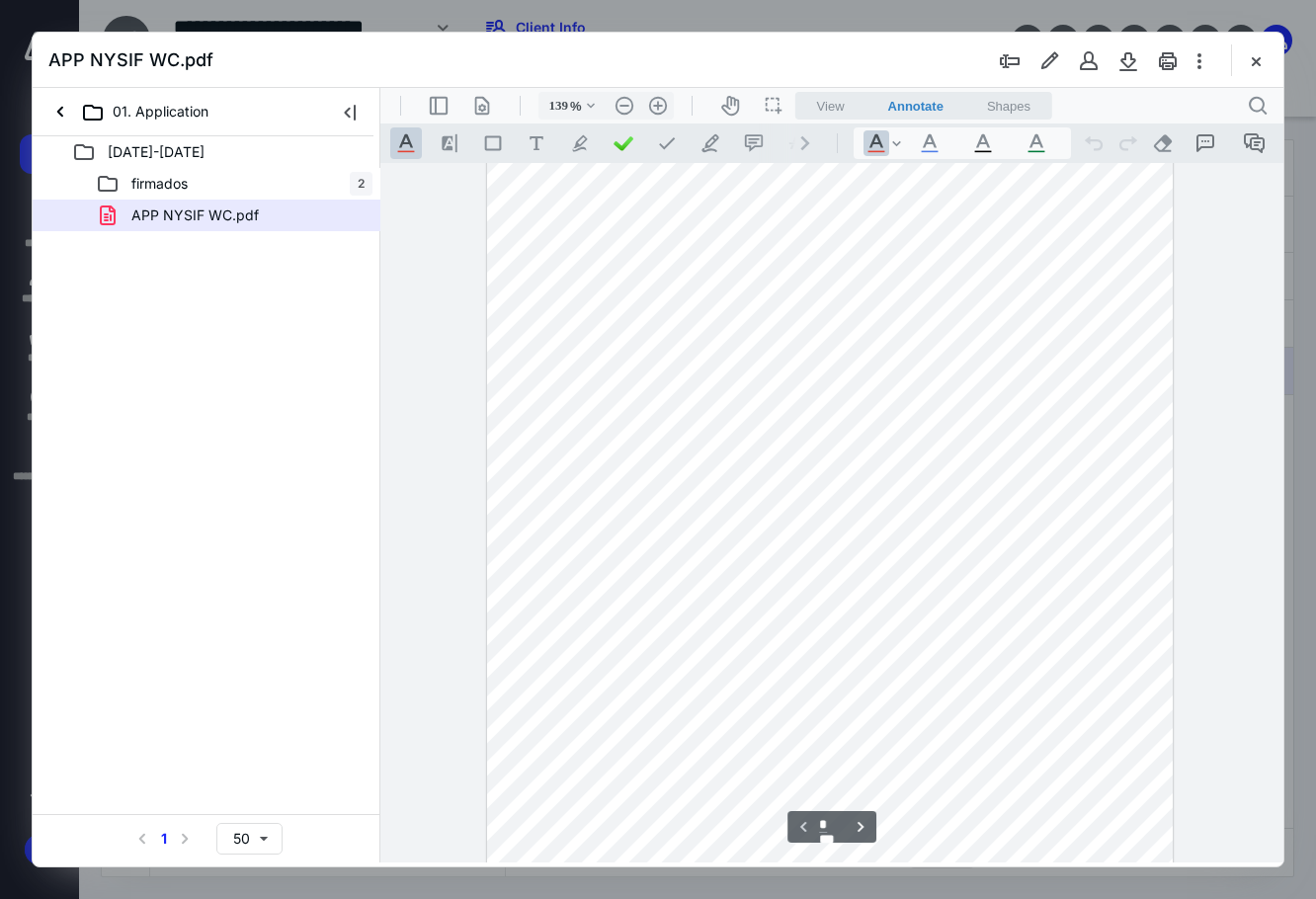 type on "164" 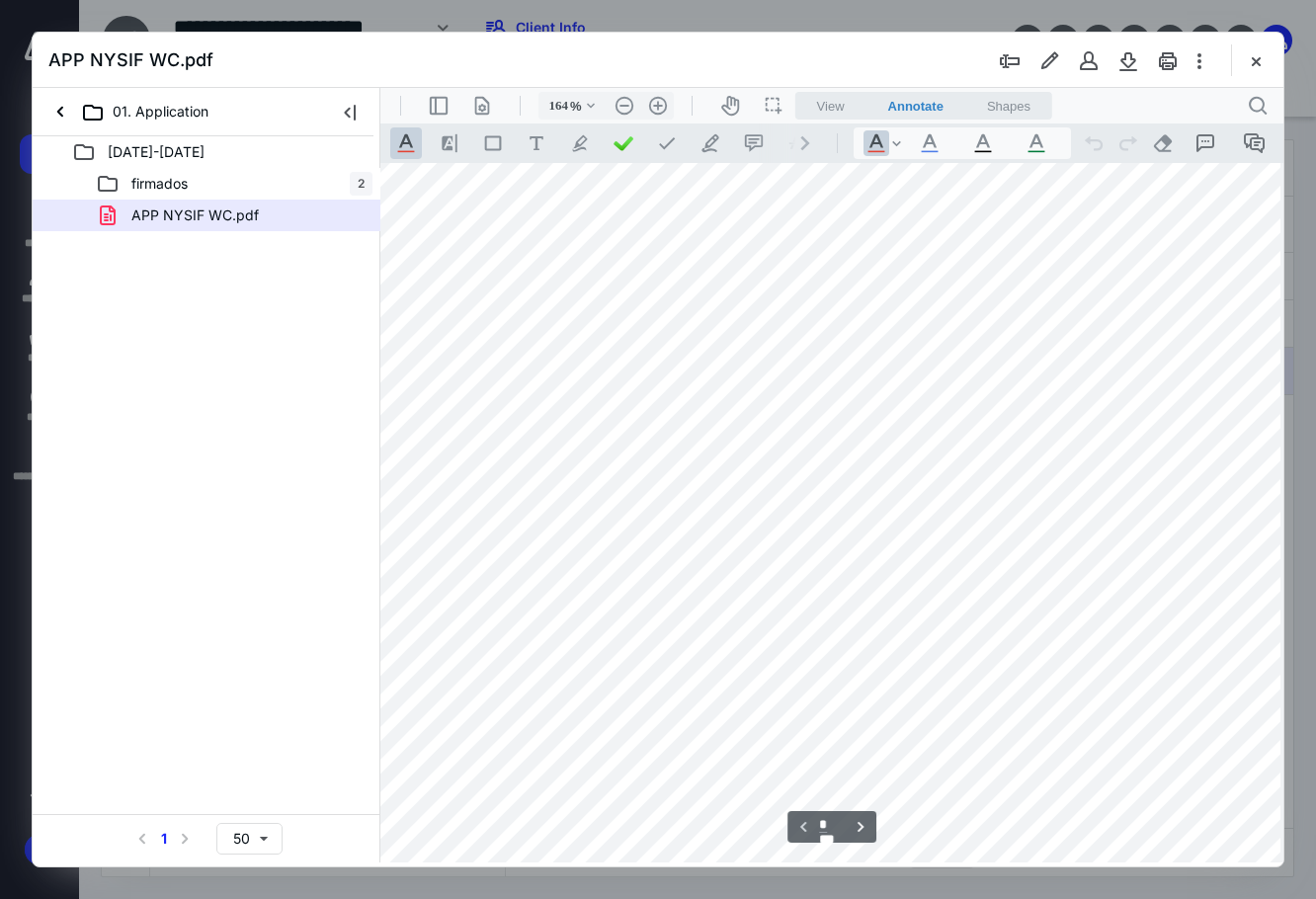 scroll, scrollTop: 0, scrollLeft: 63, axis: horizontal 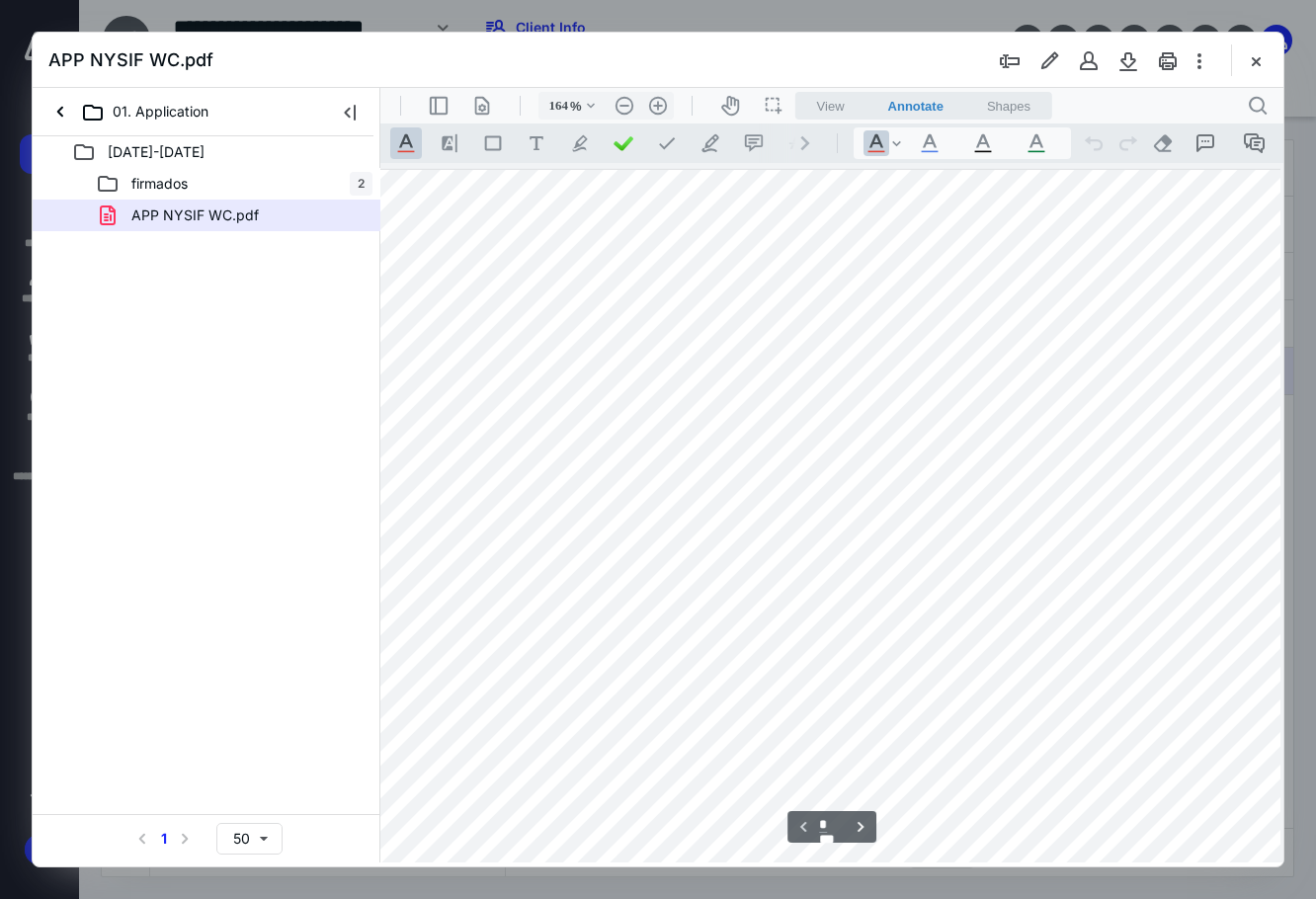 click at bounding box center [818, 809] 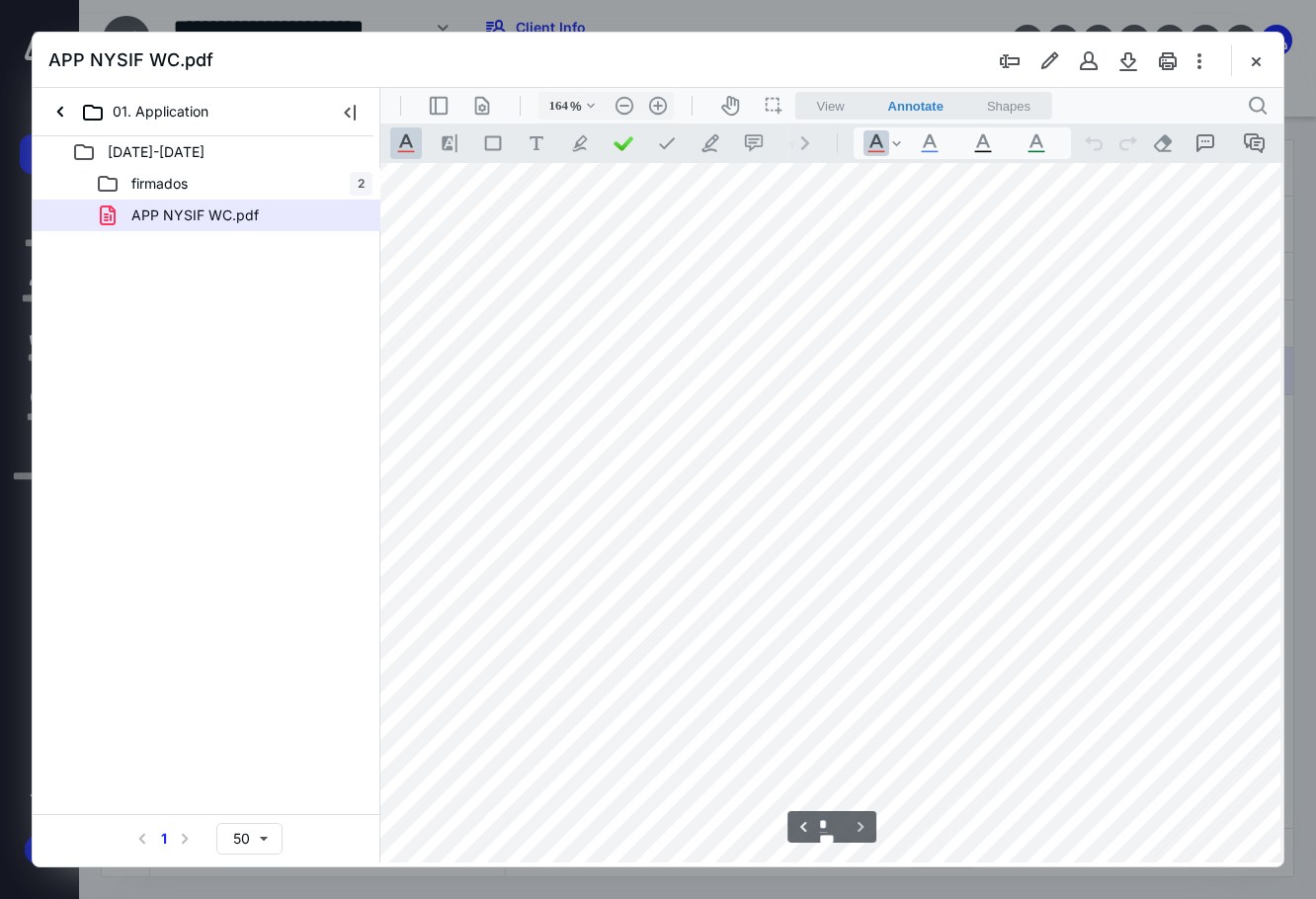 type on "*" 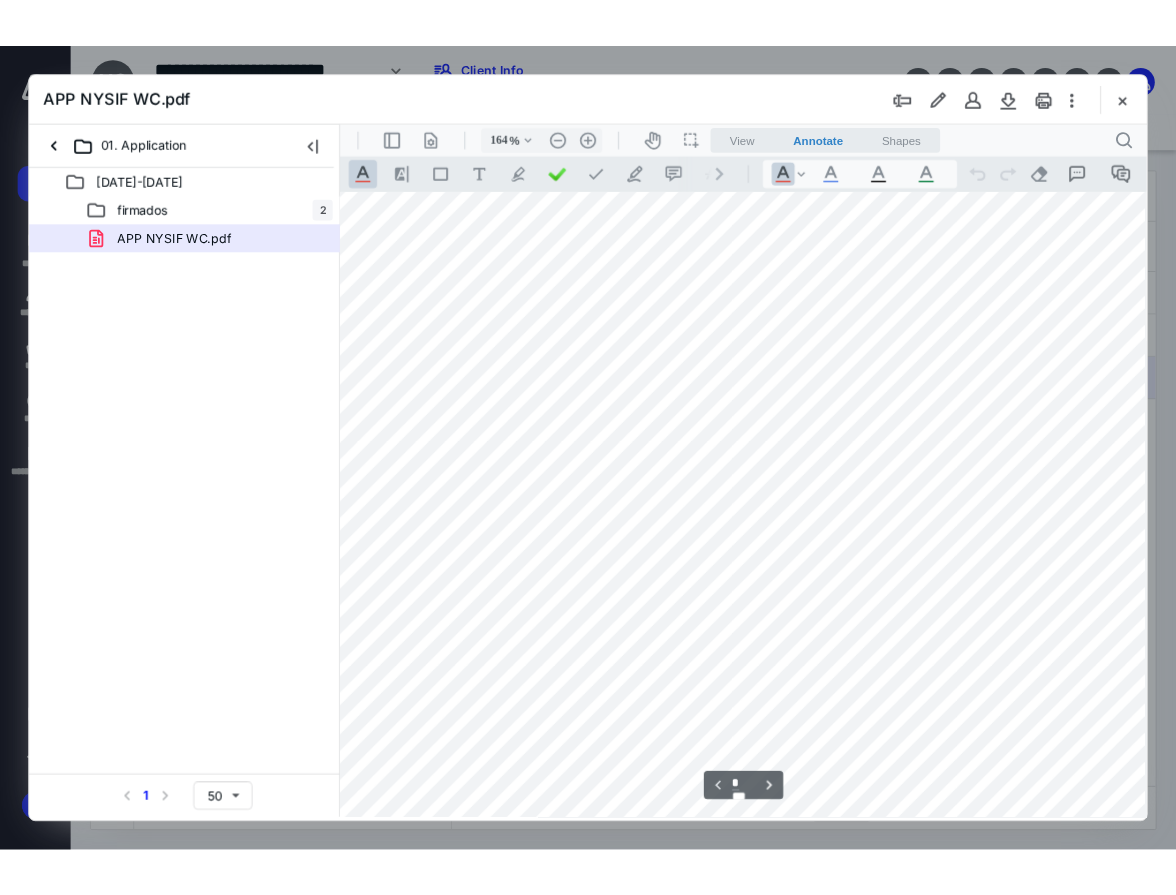 scroll, scrollTop: 100, scrollLeft: 64, axis: both 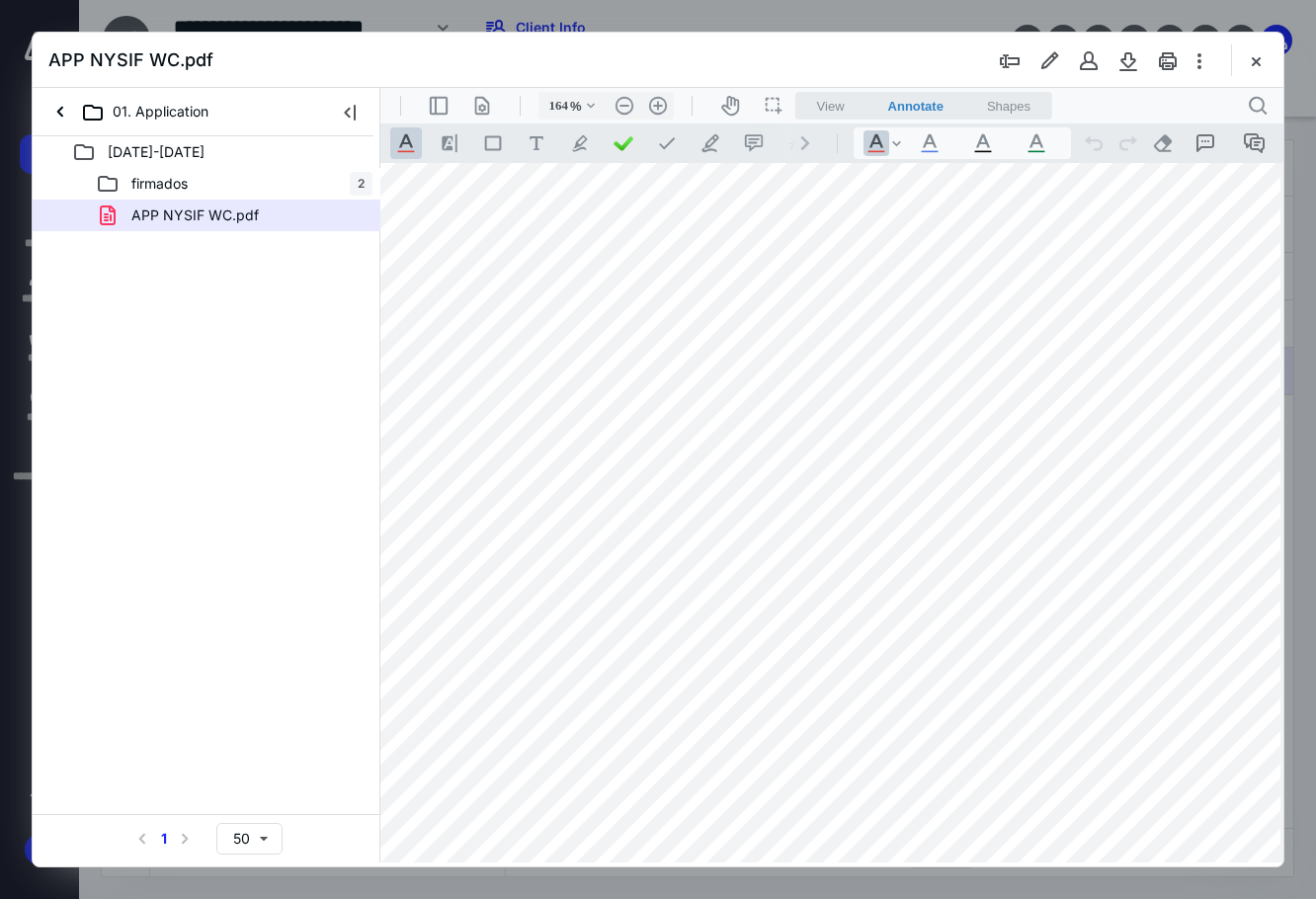 click at bounding box center (818, 710) 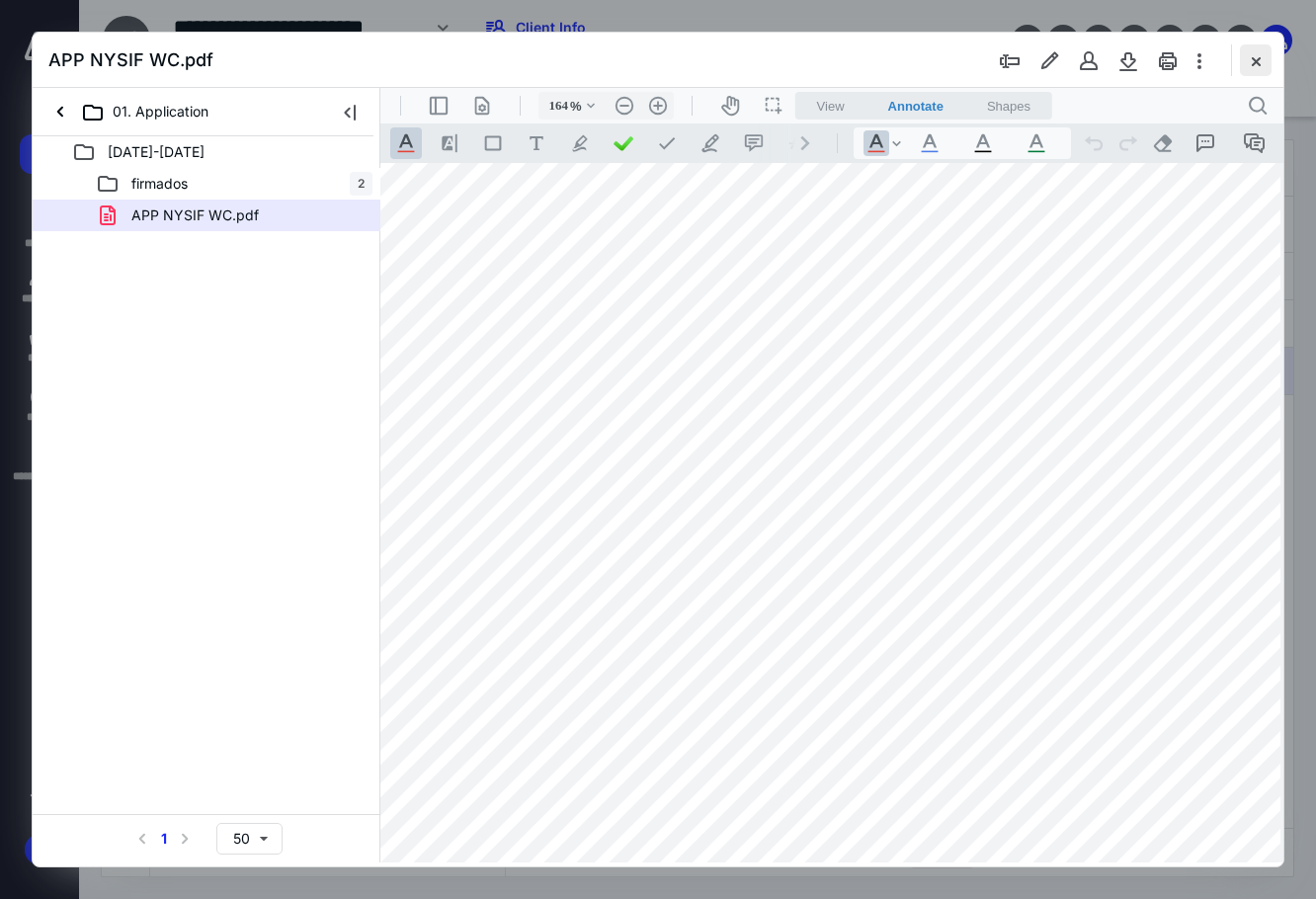 click at bounding box center (1256, 60) 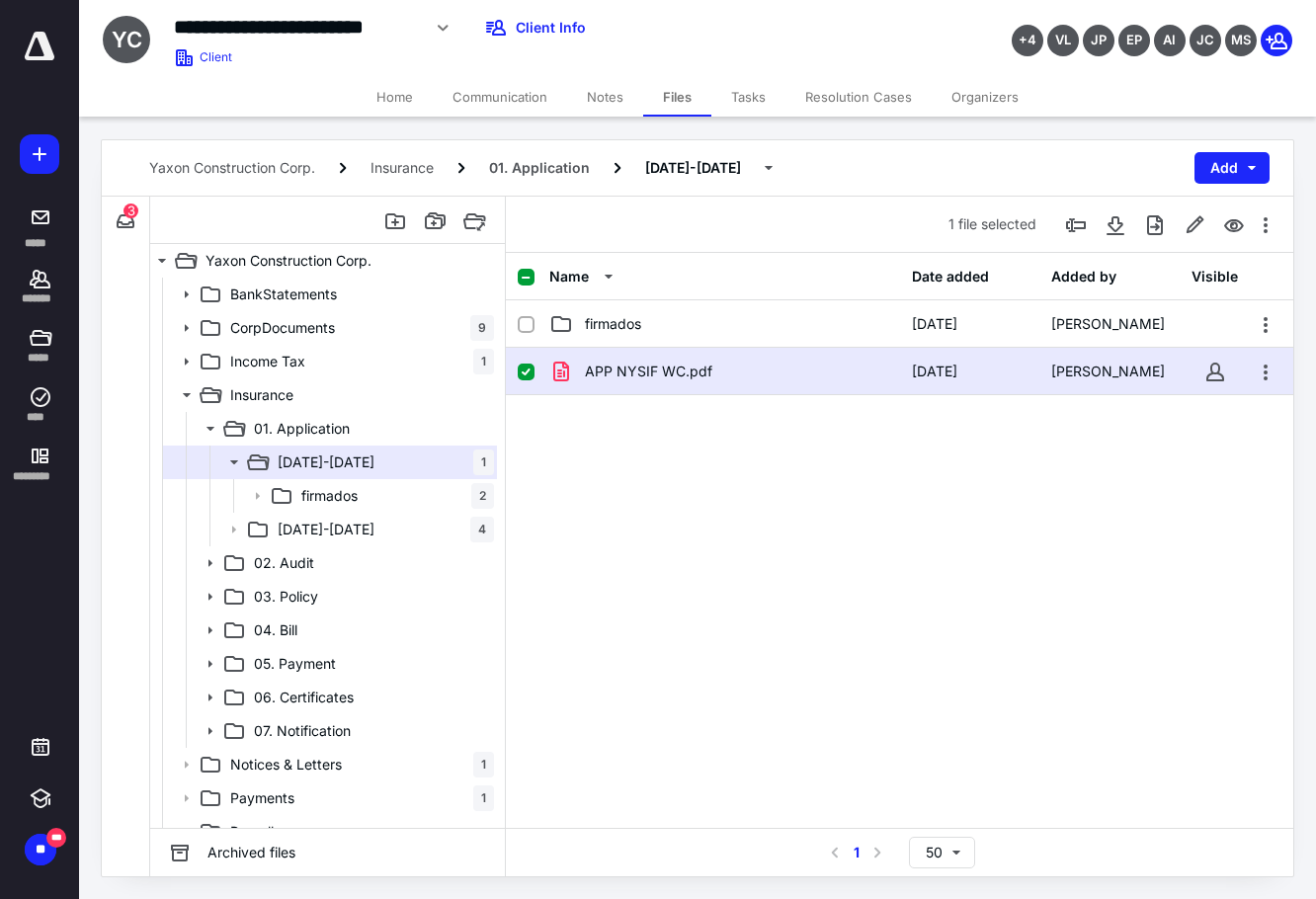 click on "**********" at bounding box center [532, 28] 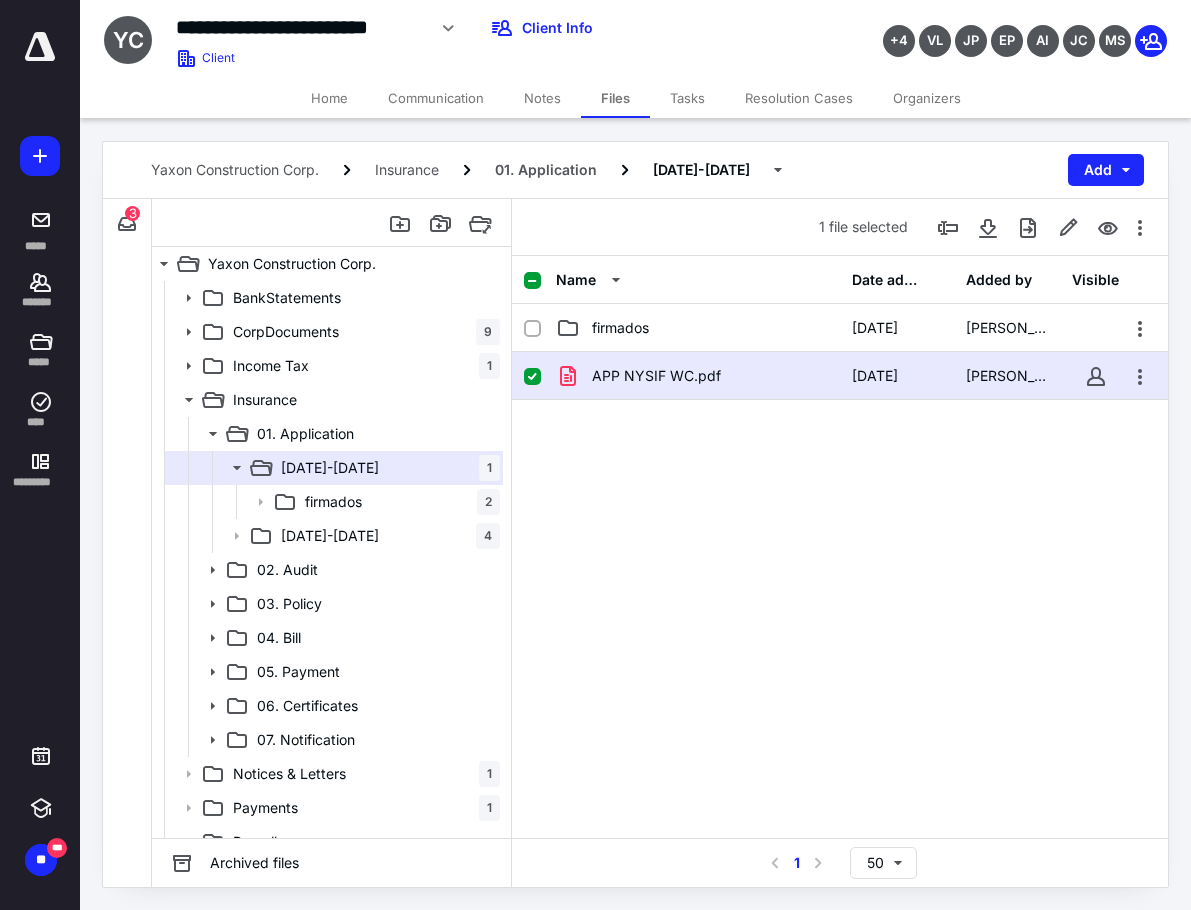 click on "Home" at bounding box center (329, 98) 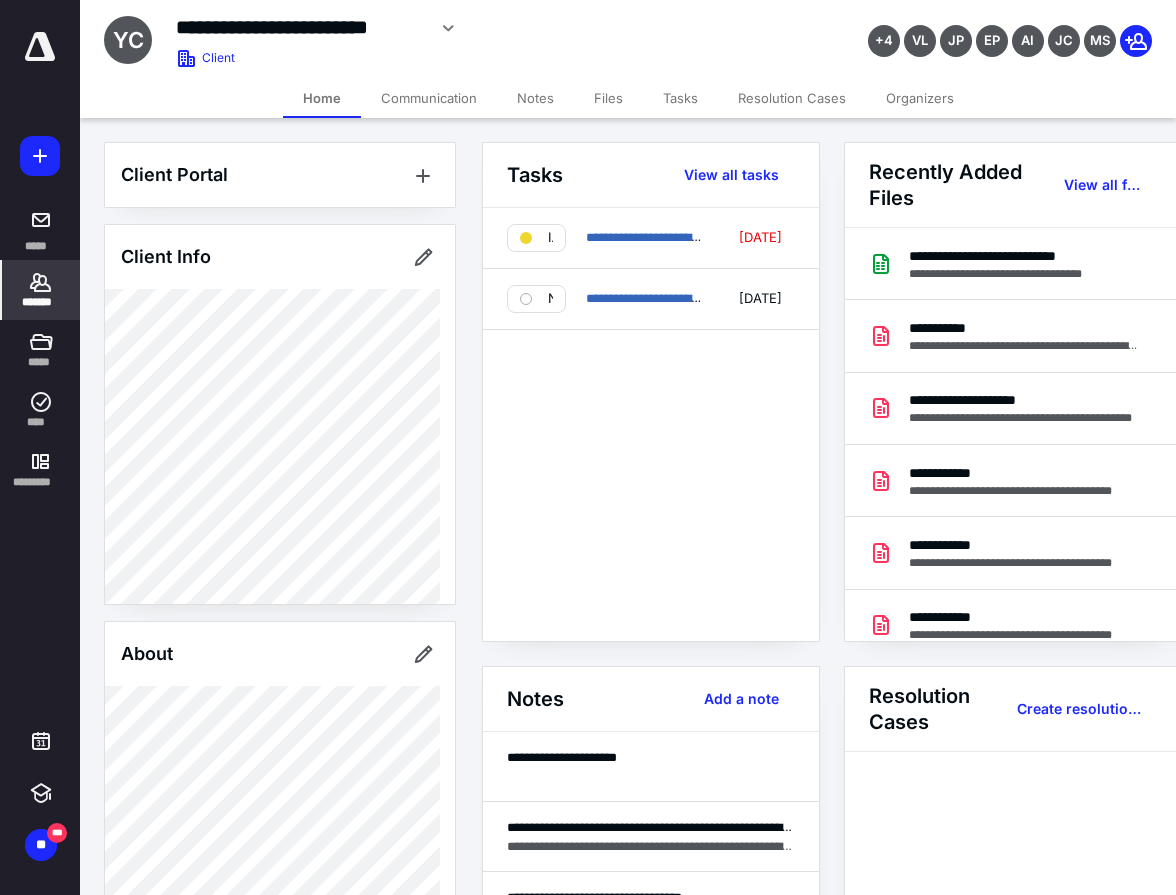click on "**********" at bounding box center (651, 424) 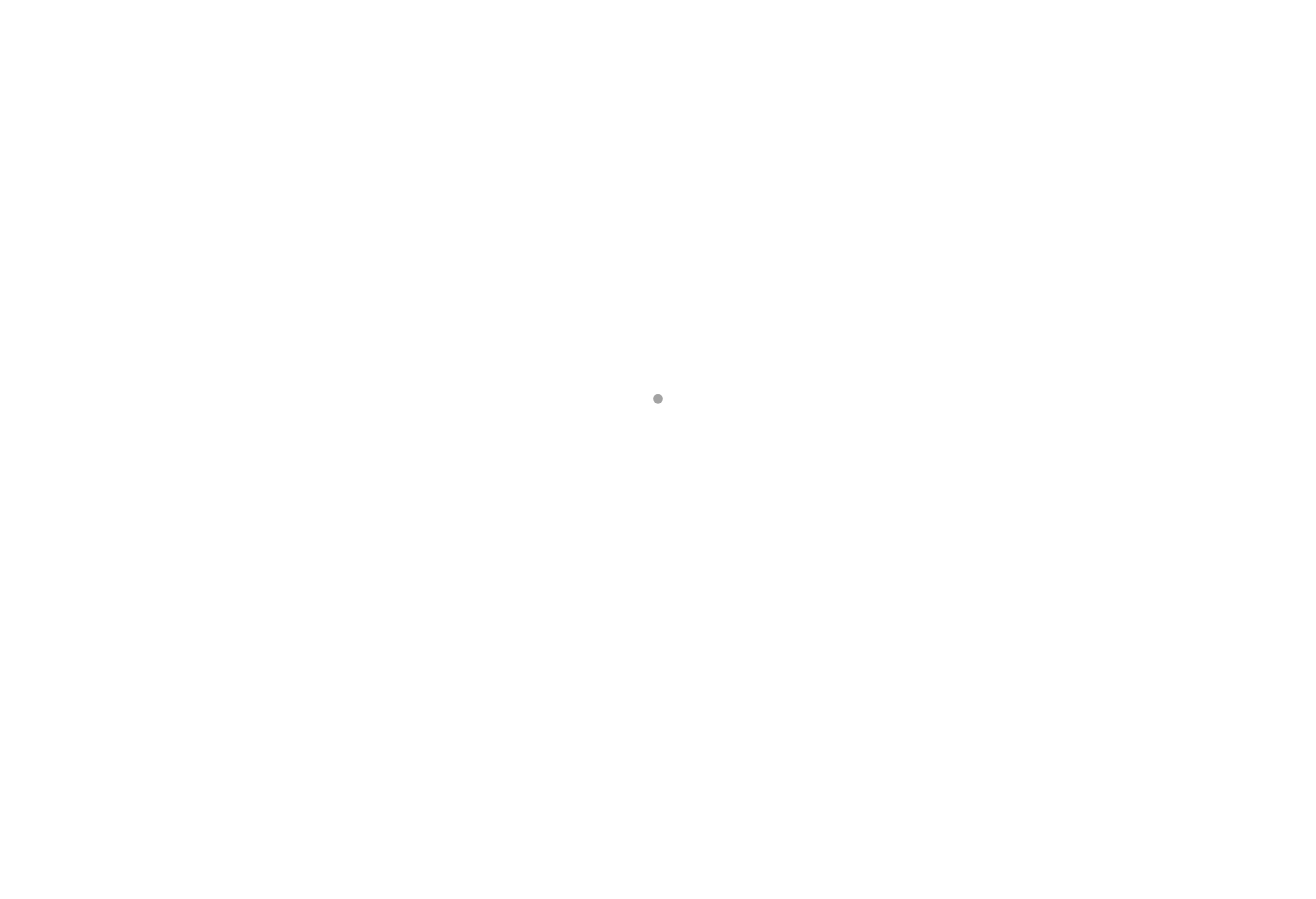 scroll, scrollTop: 0, scrollLeft: 0, axis: both 